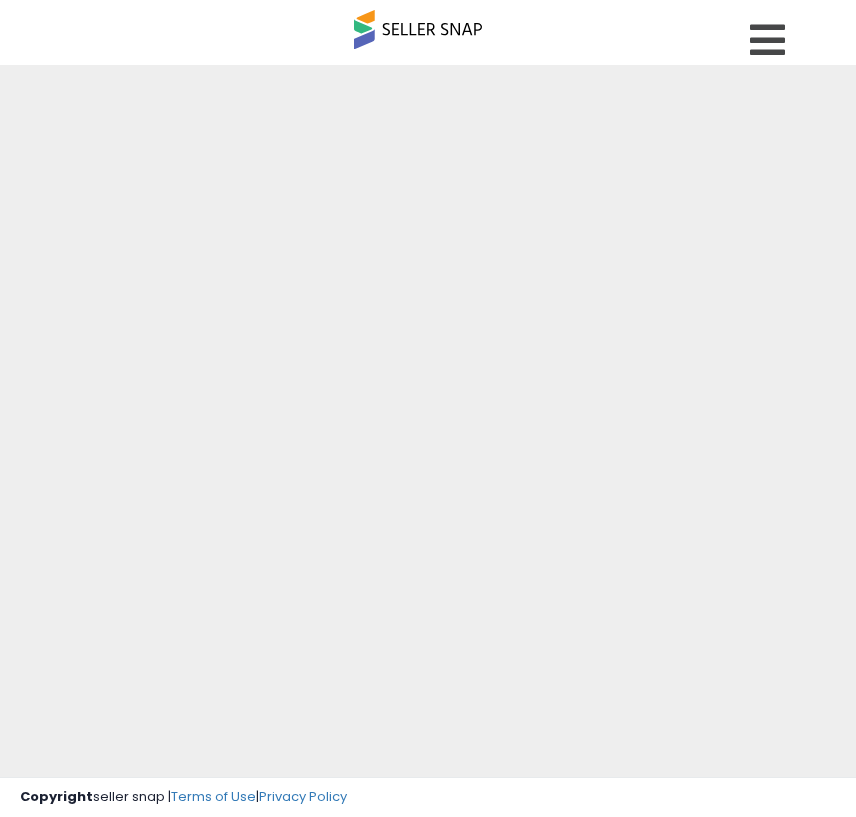 scroll, scrollTop: 0, scrollLeft: 0, axis: both 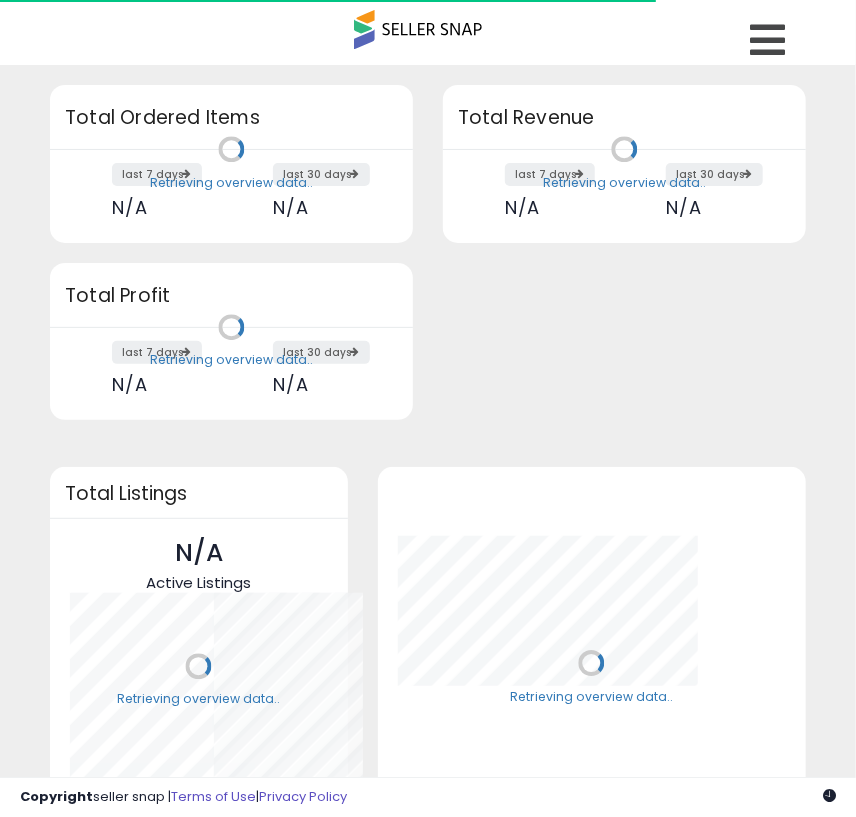 click on "Unable to login
Retrieving listings data..
has not yet accepted the Terms of Use. Once the Terms of Use have been
accepted, you will be able to login.
Logout
Overview
Listings DataHub" at bounding box center [428, 408] 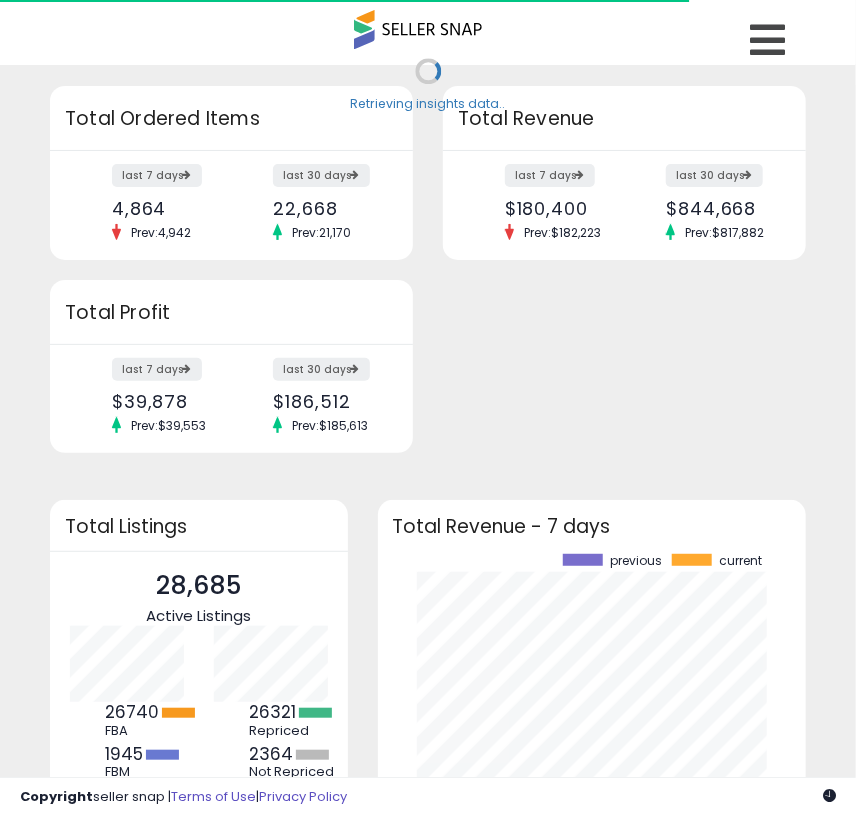 scroll, scrollTop: 999800, scrollLeft: 999856, axis: both 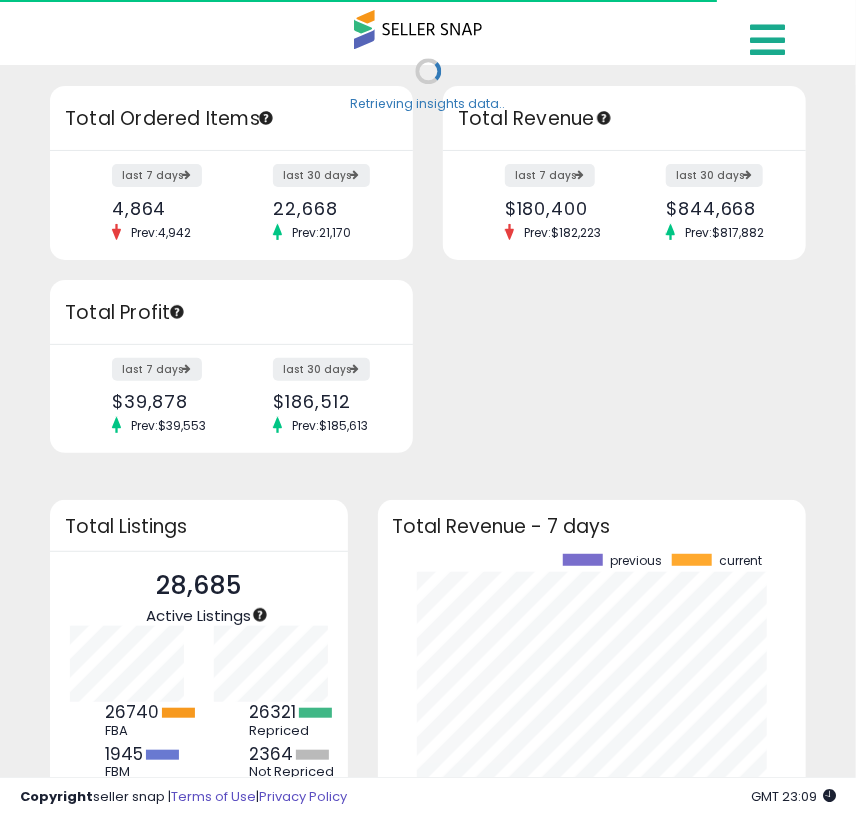 click at bounding box center (767, 40) 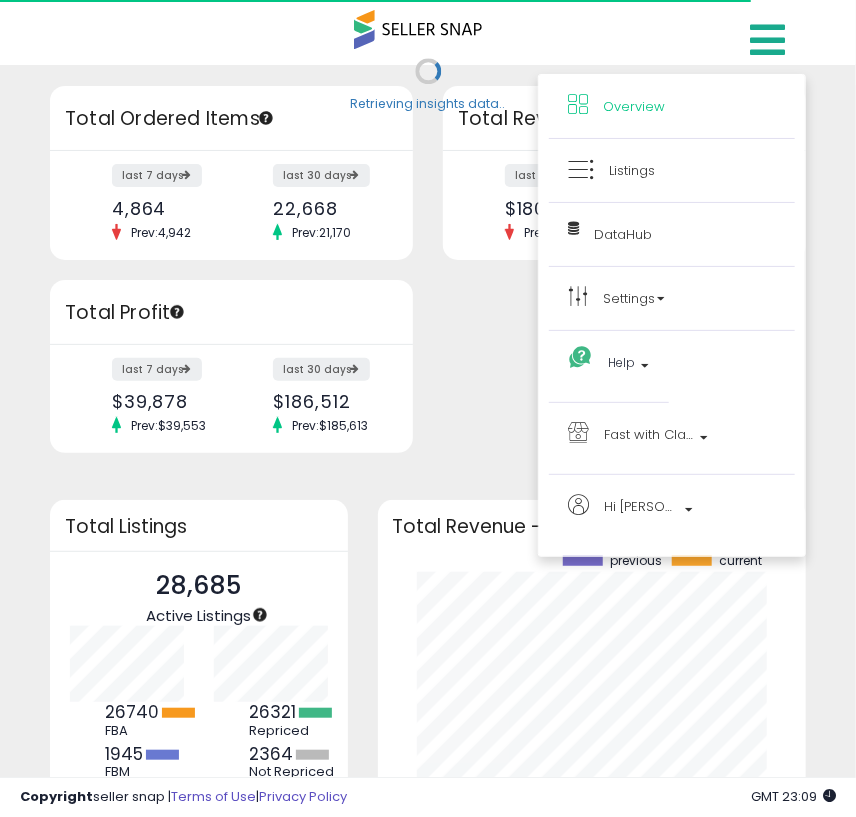 click on "Listings" at bounding box center (672, 171) 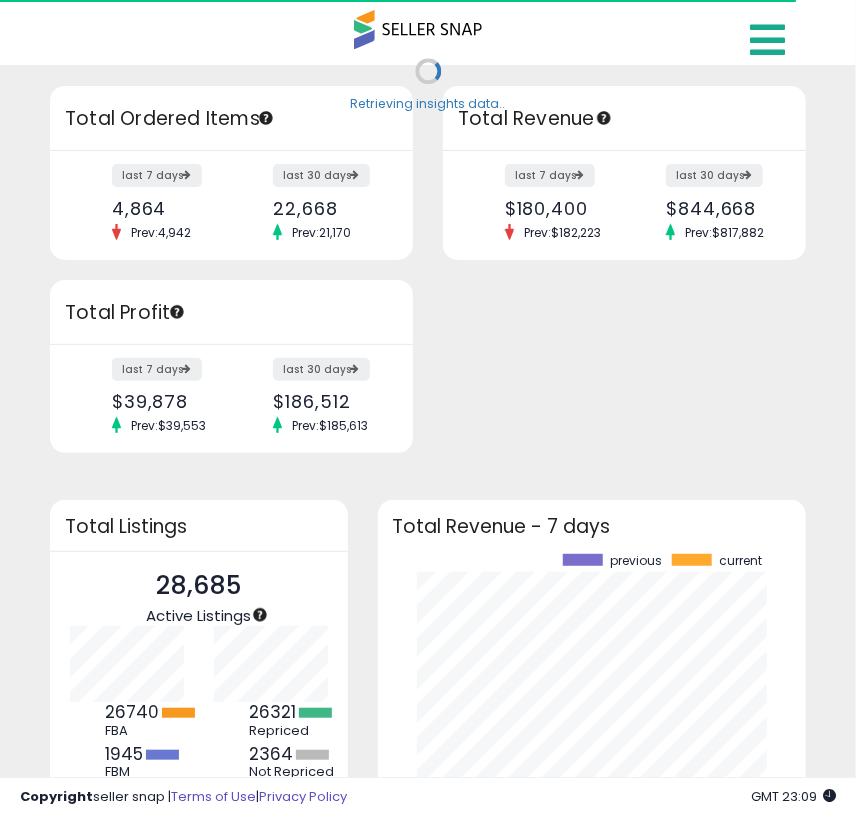 click at bounding box center [767, 40] 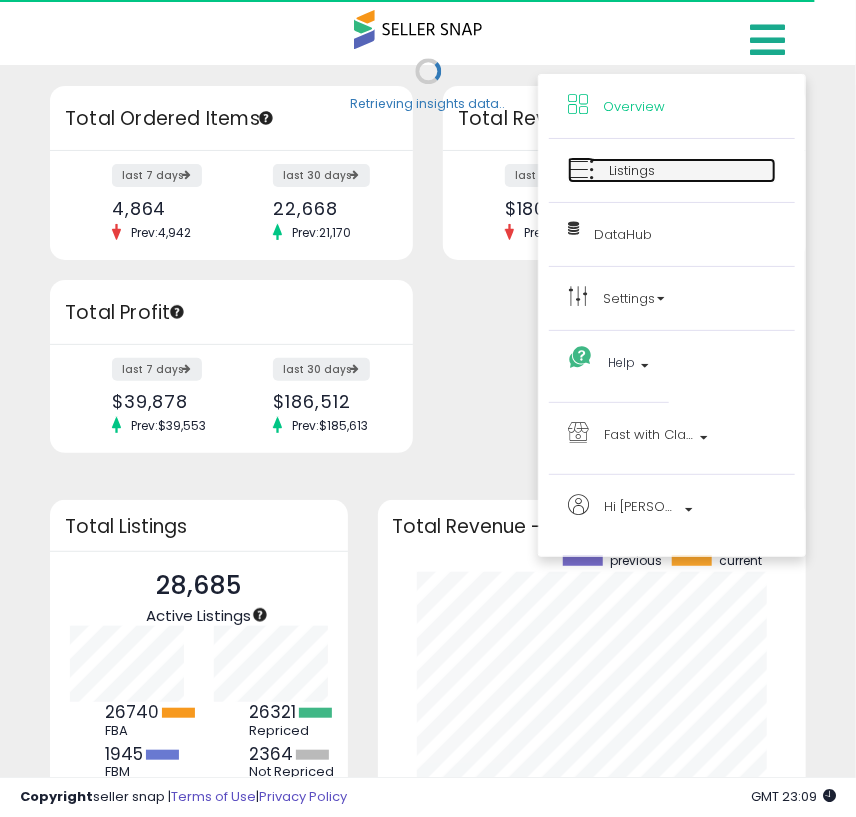 click on "Listings" at bounding box center [632, 170] 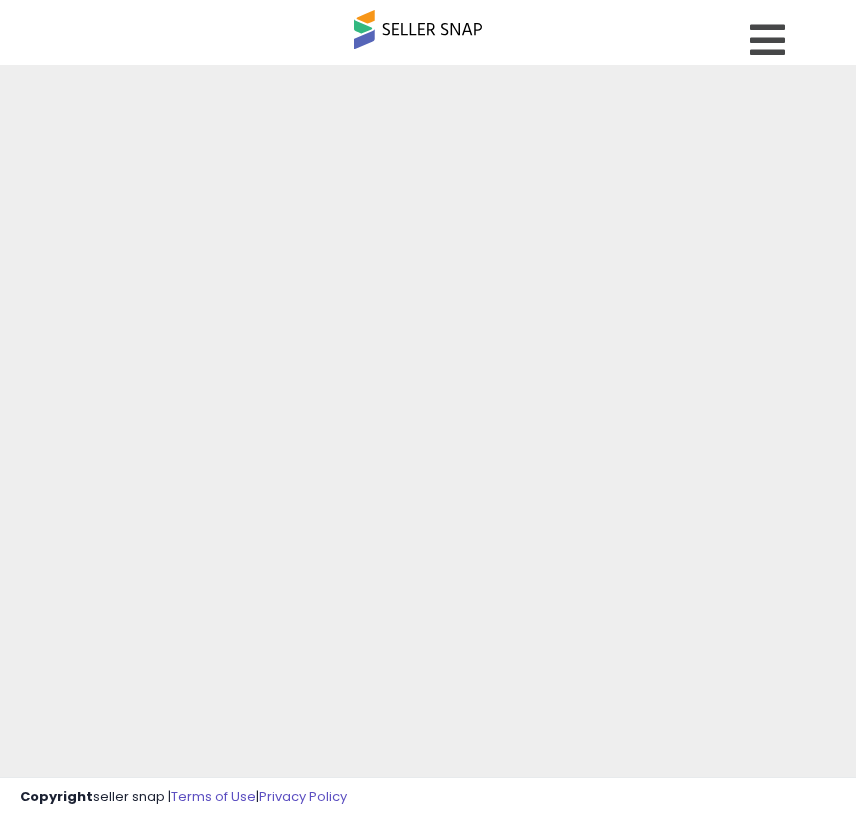 scroll, scrollTop: 0, scrollLeft: 0, axis: both 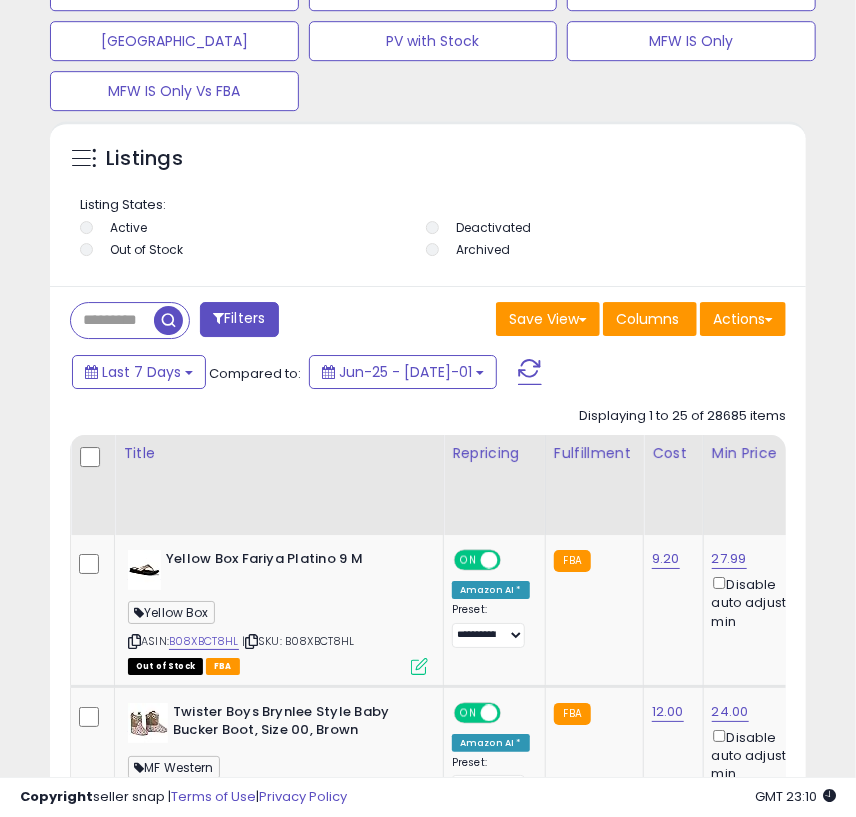 click at bounding box center (112, 320) 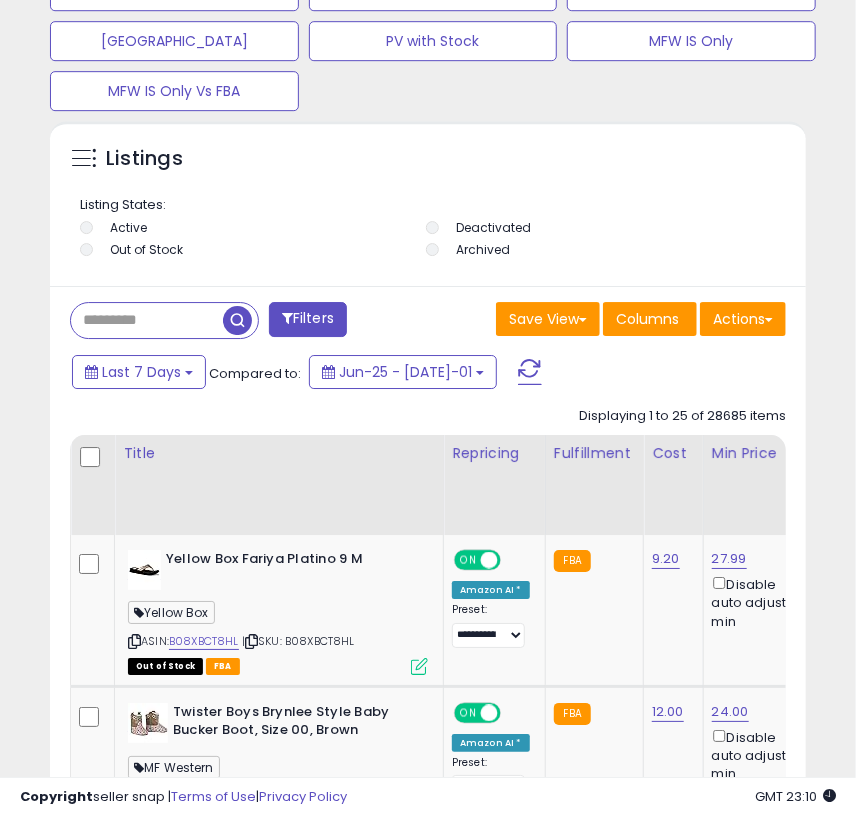 paste on "**********" 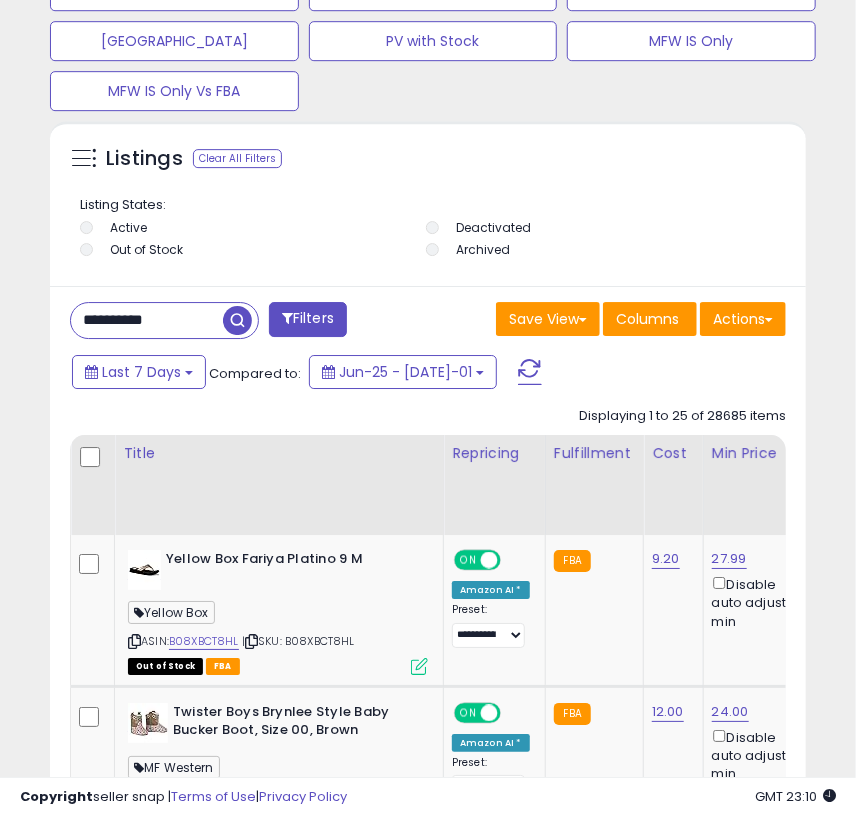 type on "**********" 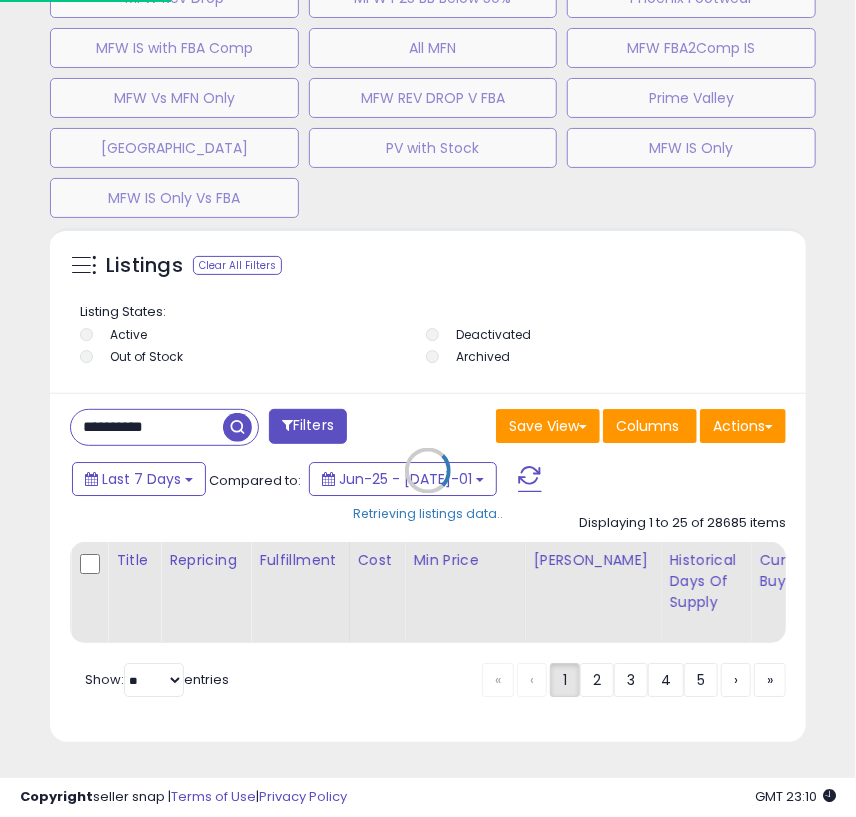 scroll, scrollTop: 1811, scrollLeft: 0, axis: vertical 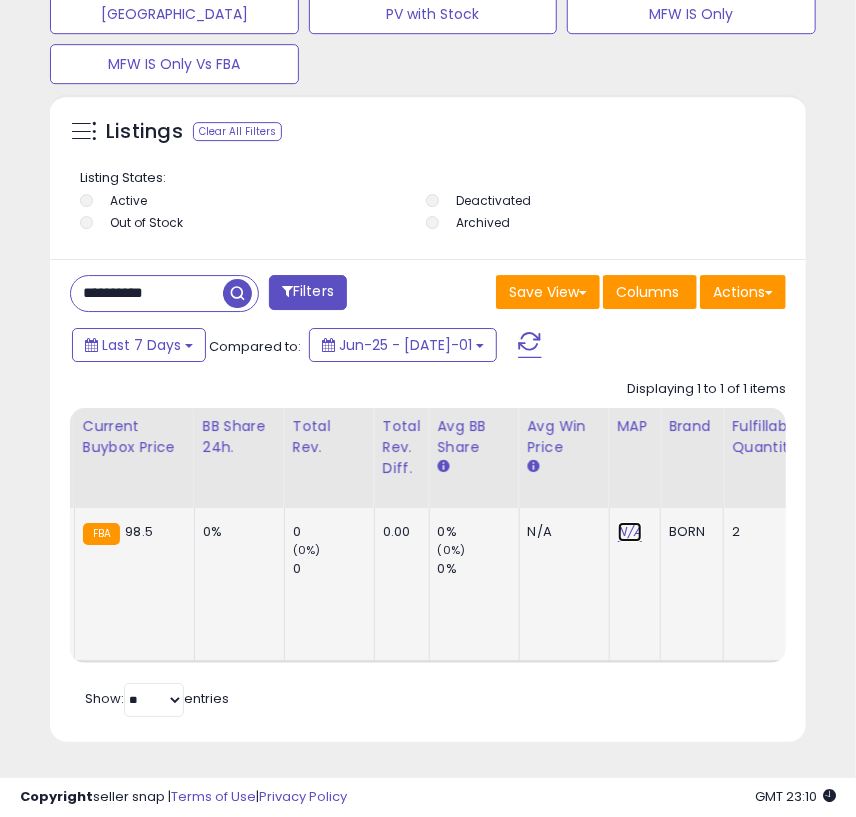 click on "N/A" at bounding box center (630, 532) 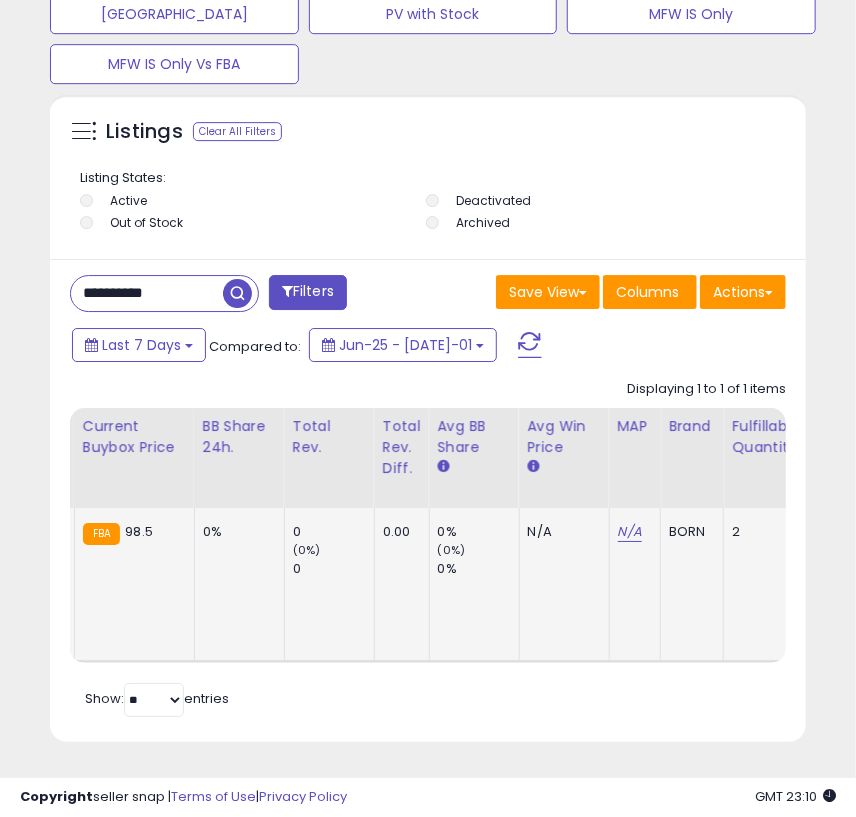 scroll 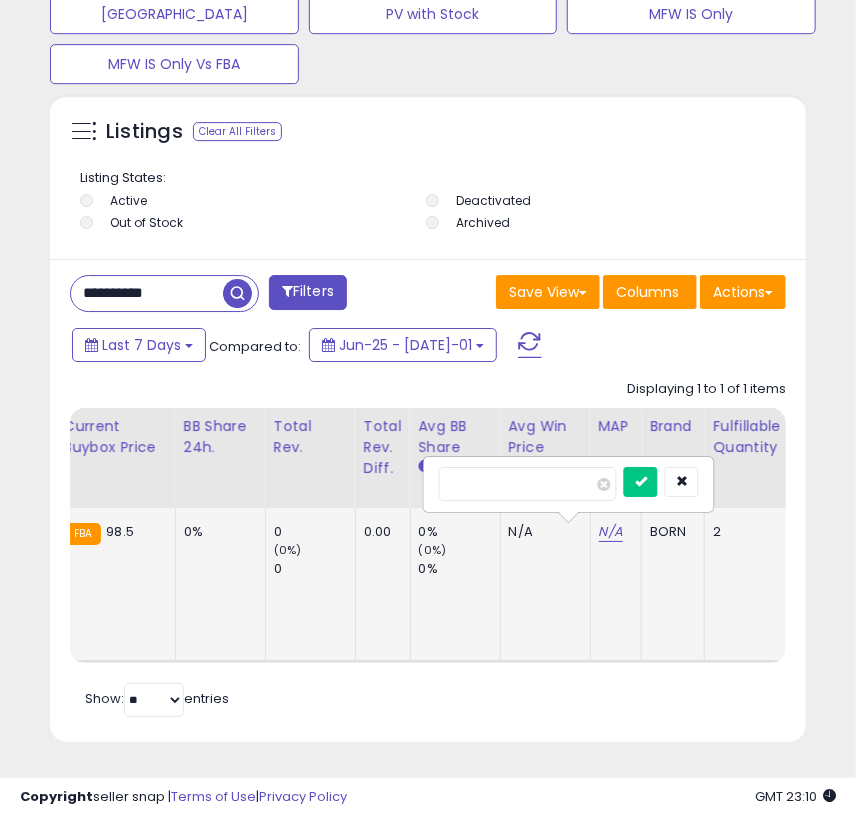 click at bounding box center [528, 484] 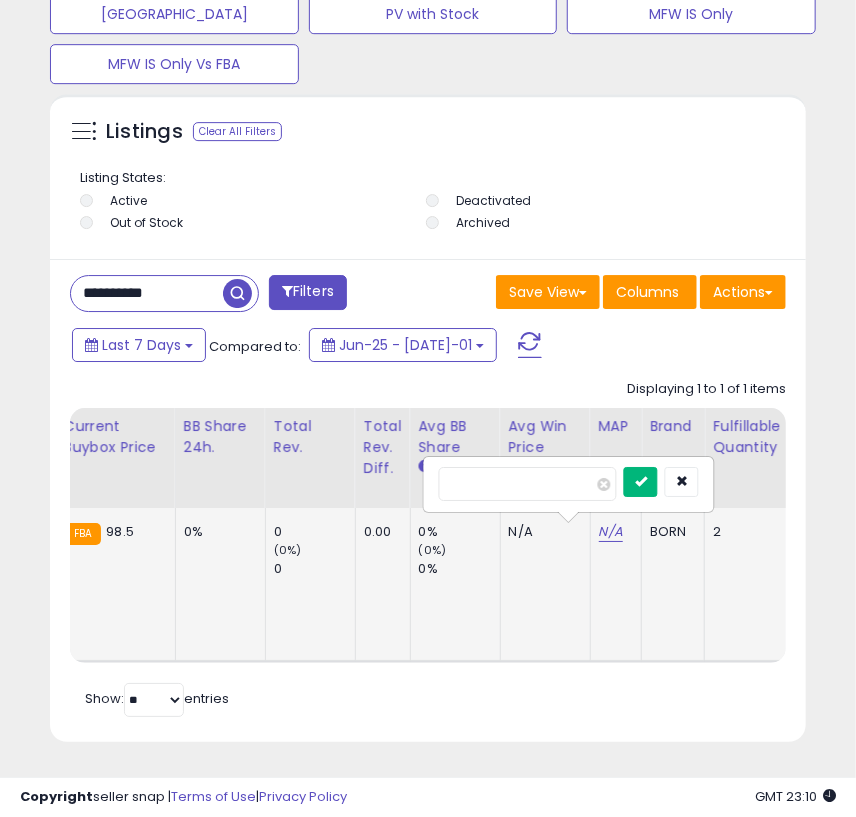 type on "******" 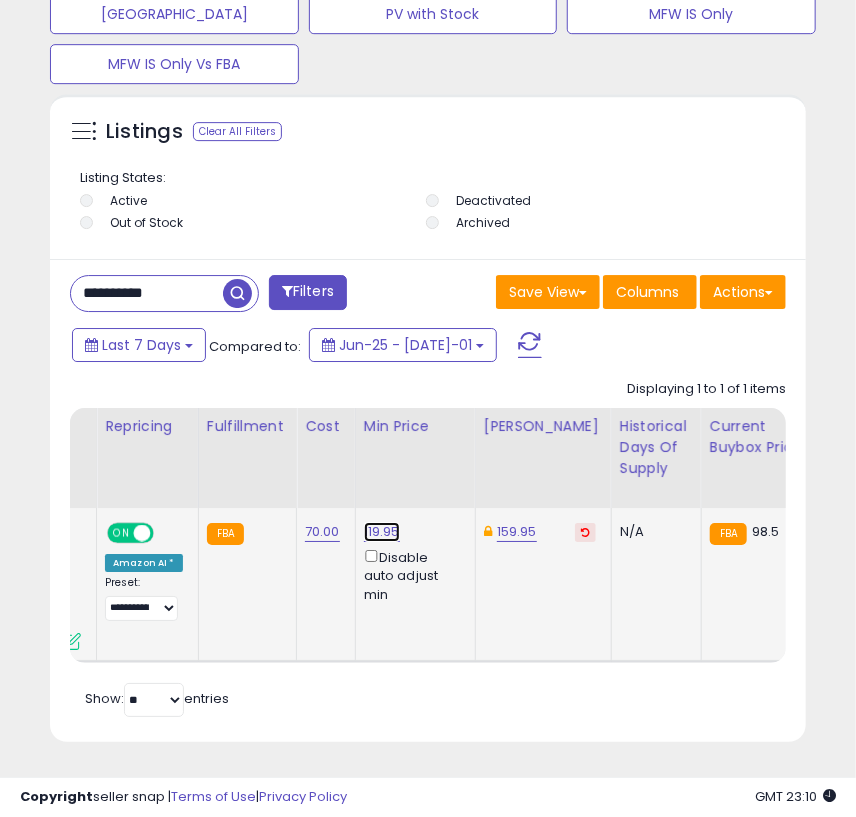 click on "119.95" at bounding box center (382, 532) 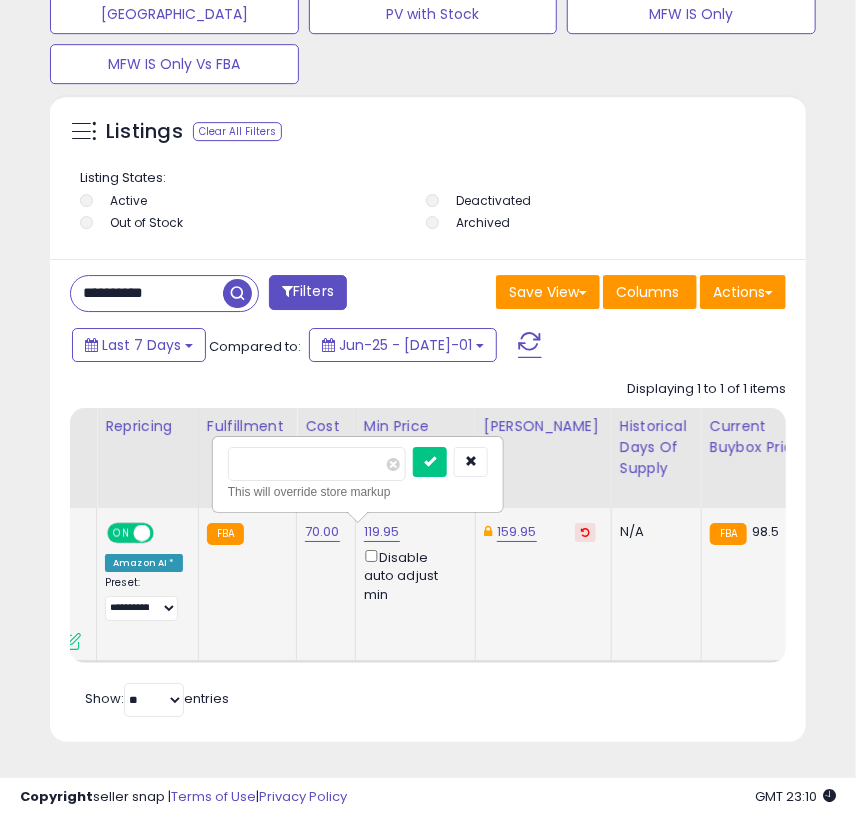 click on "******" at bounding box center [317, 464] 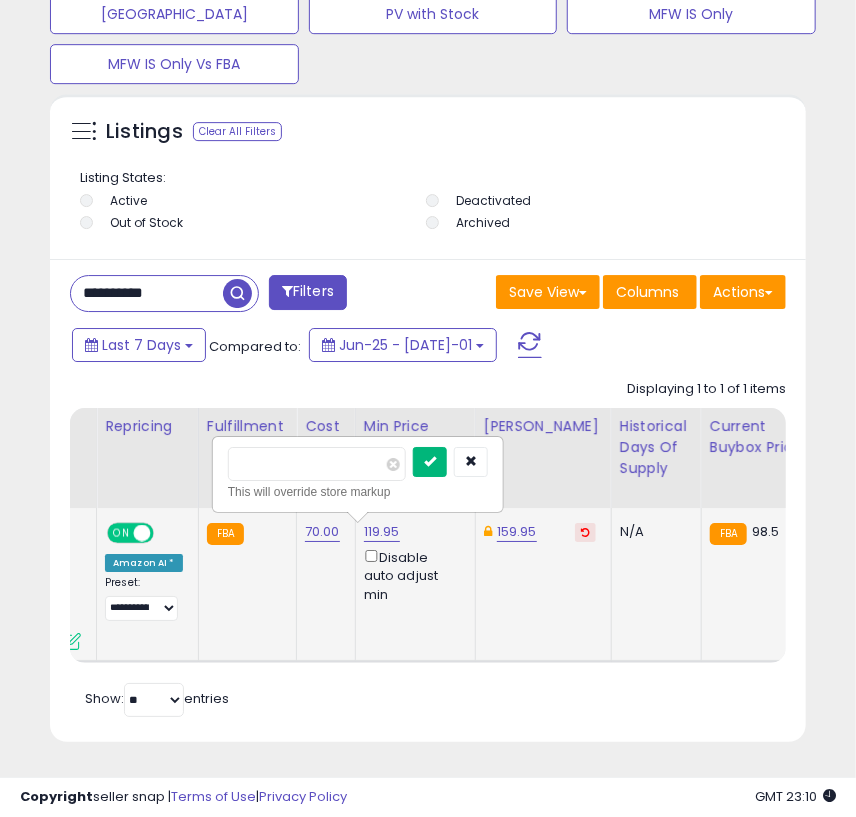 type on "******" 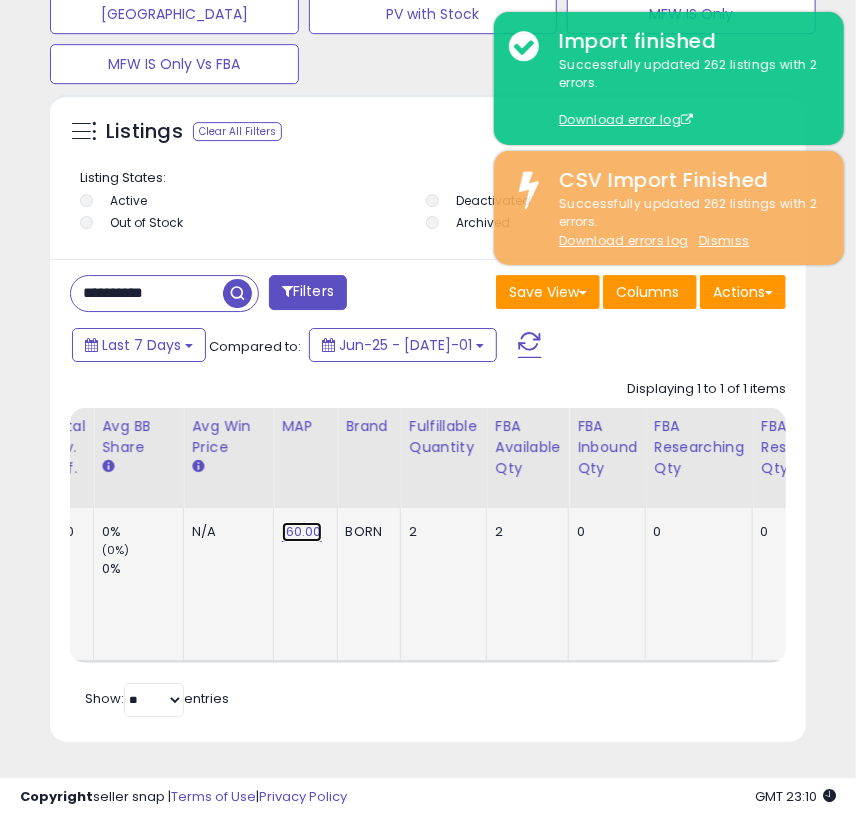 click on "160.00" at bounding box center (302, 532) 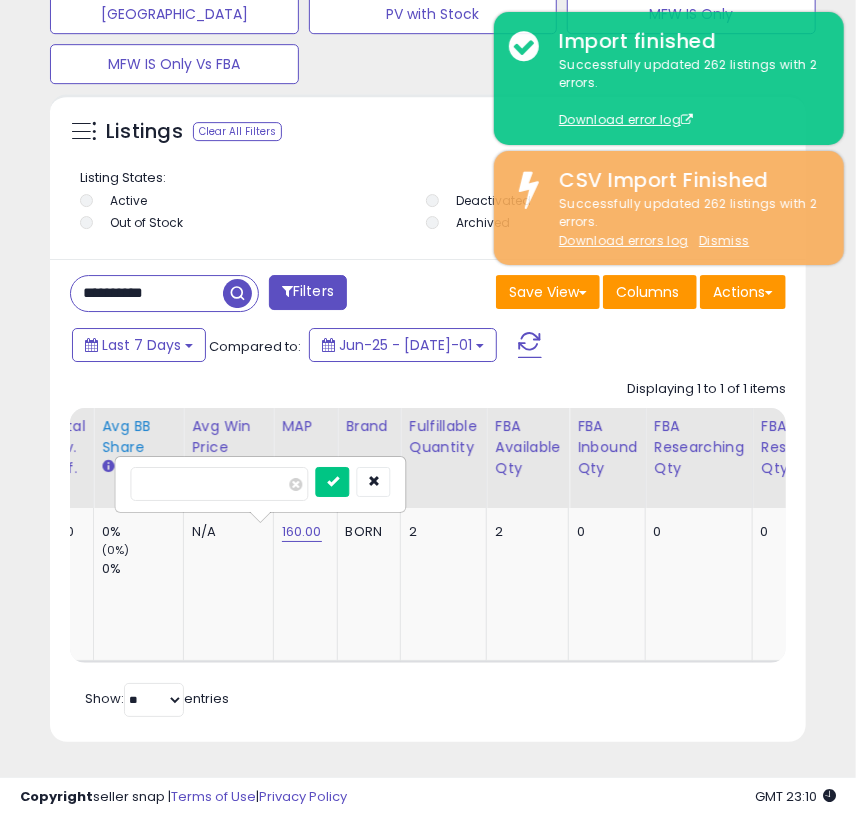 drag, startPoint x: 241, startPoint y: 461, endPoint x: 90, endPoint y: 467, distance: 151.11916 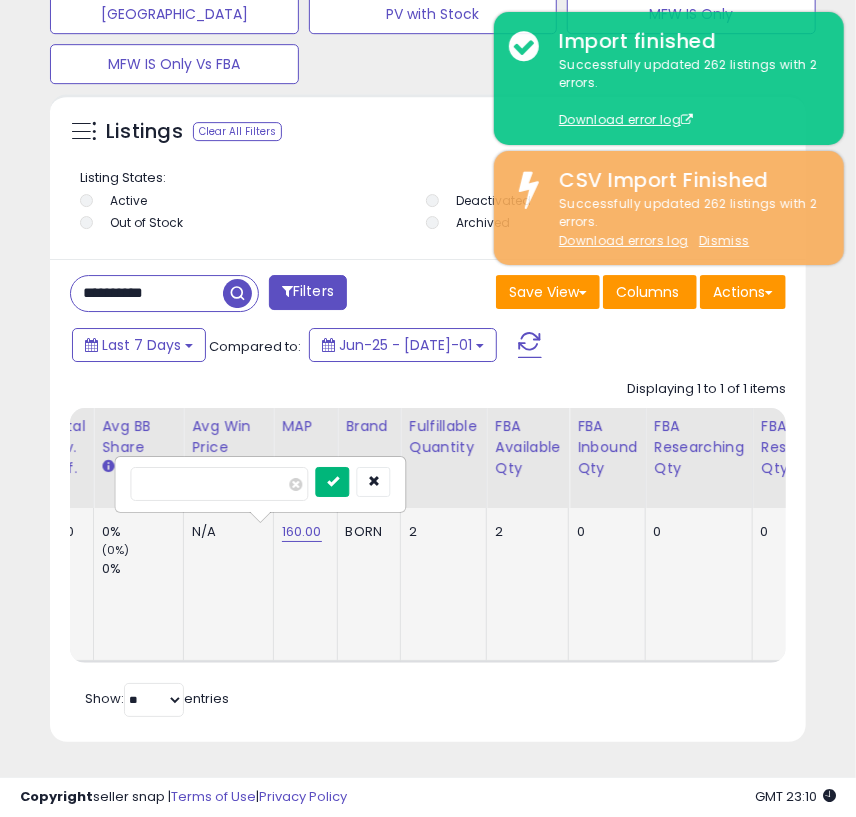 type on "******" 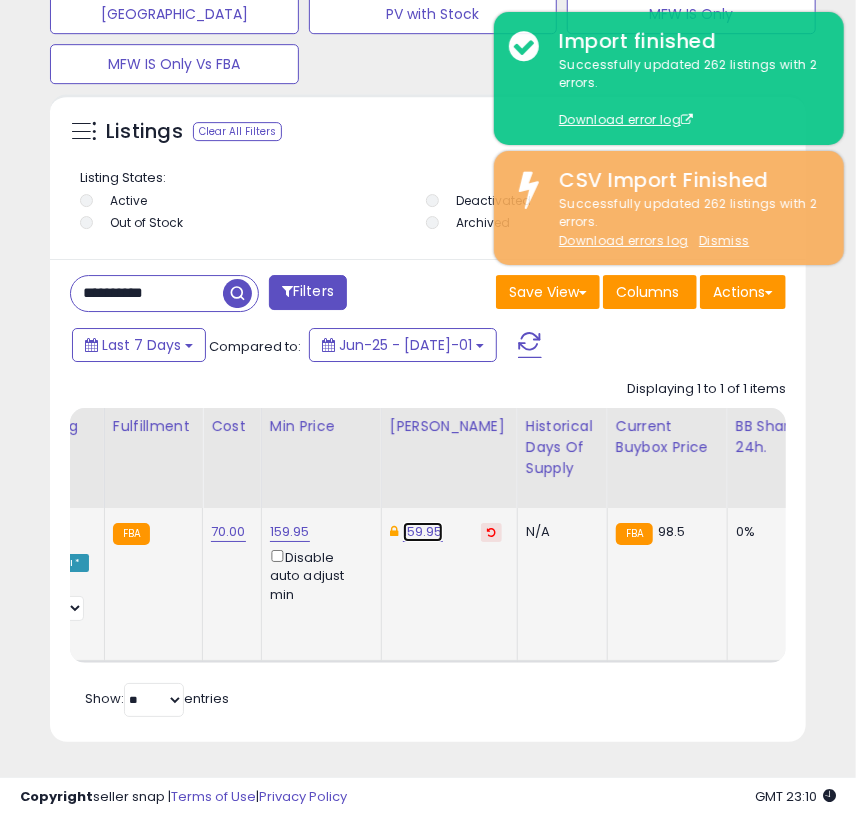 click on "159.95" at bounding box center (423, 532) 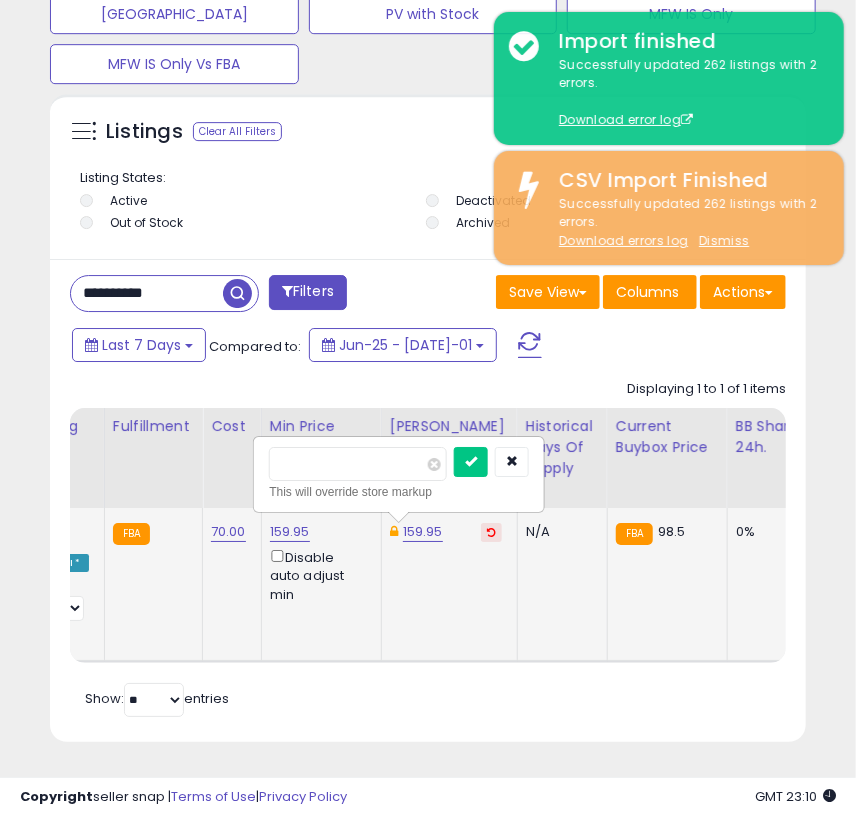 click on "******" at bounding box center (358, 464) 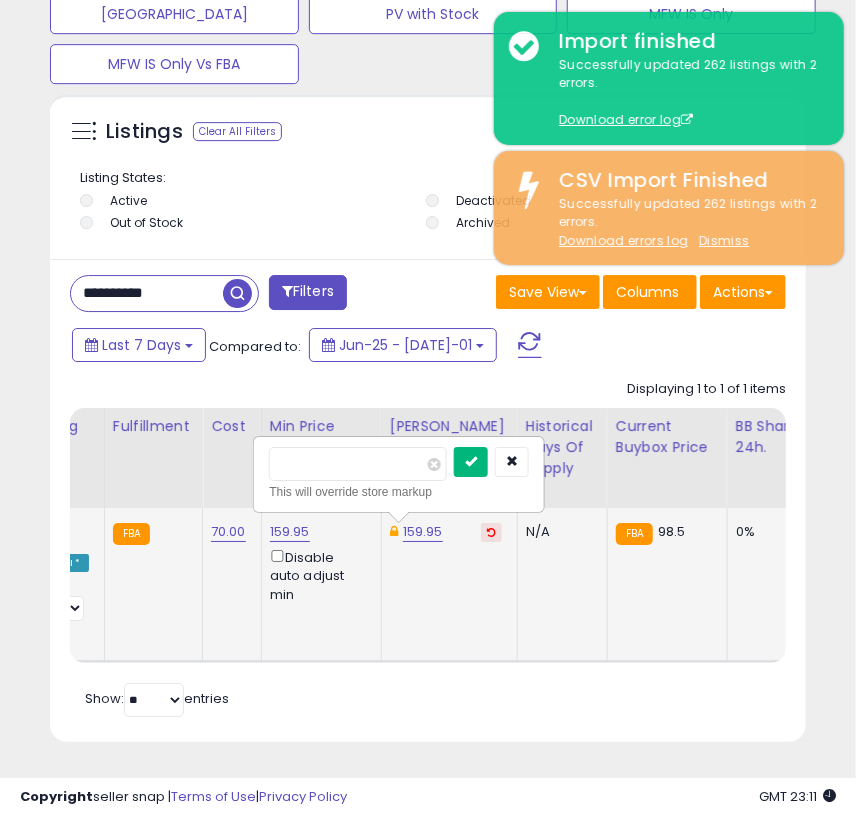type on "******" 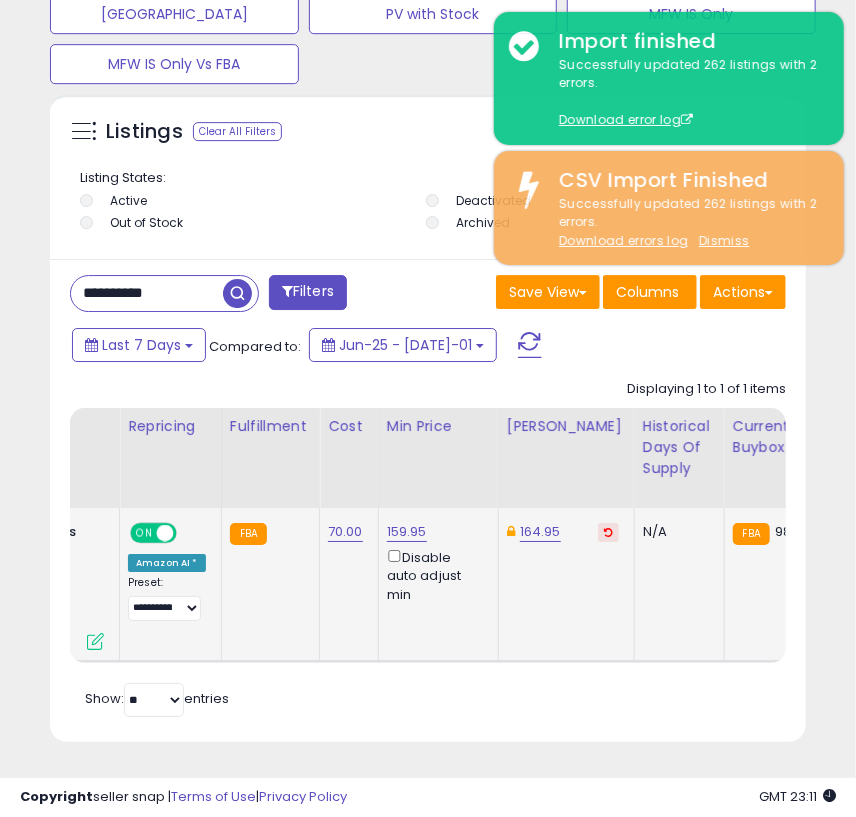 click on "**********" at bounding box center [147, 293] 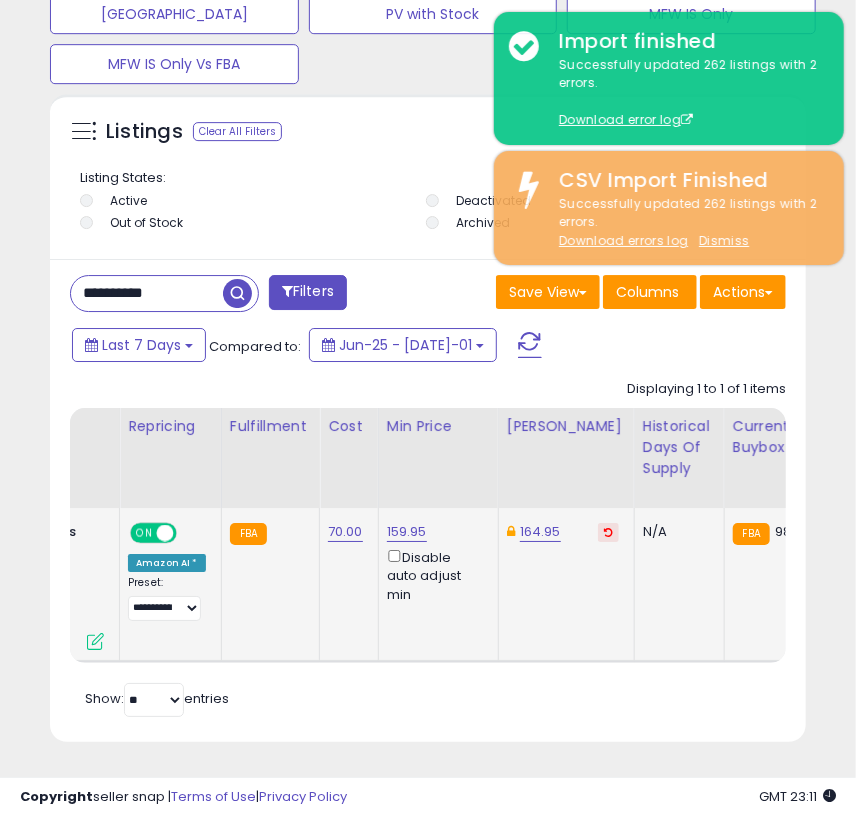 paste 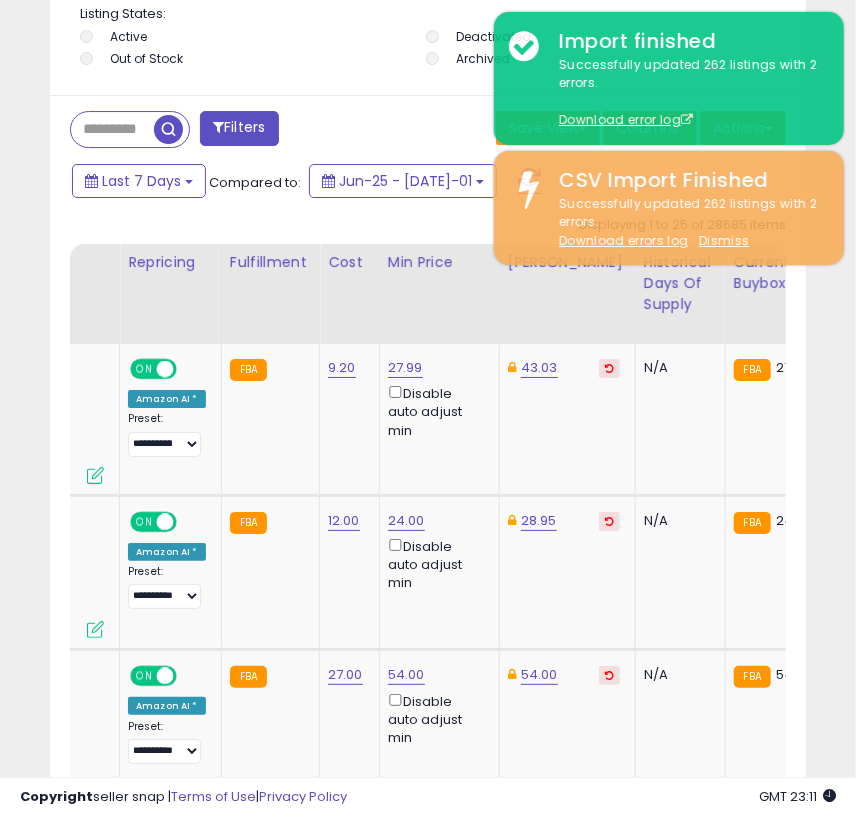 click at bounding box center (112, 129) 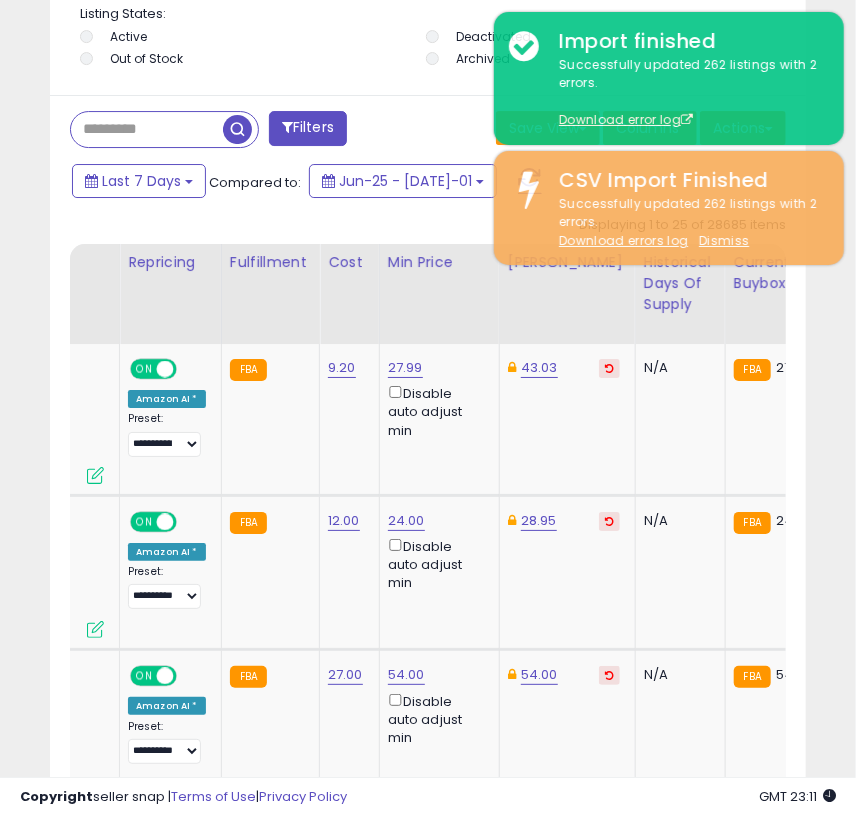 paste on "**********" 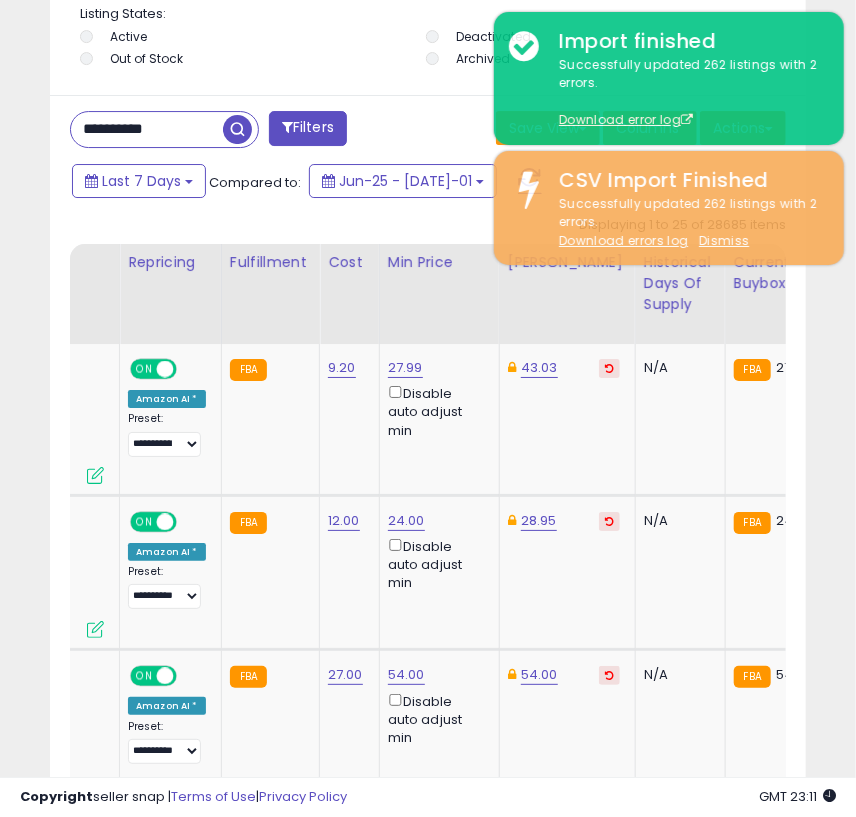 type on "**********" 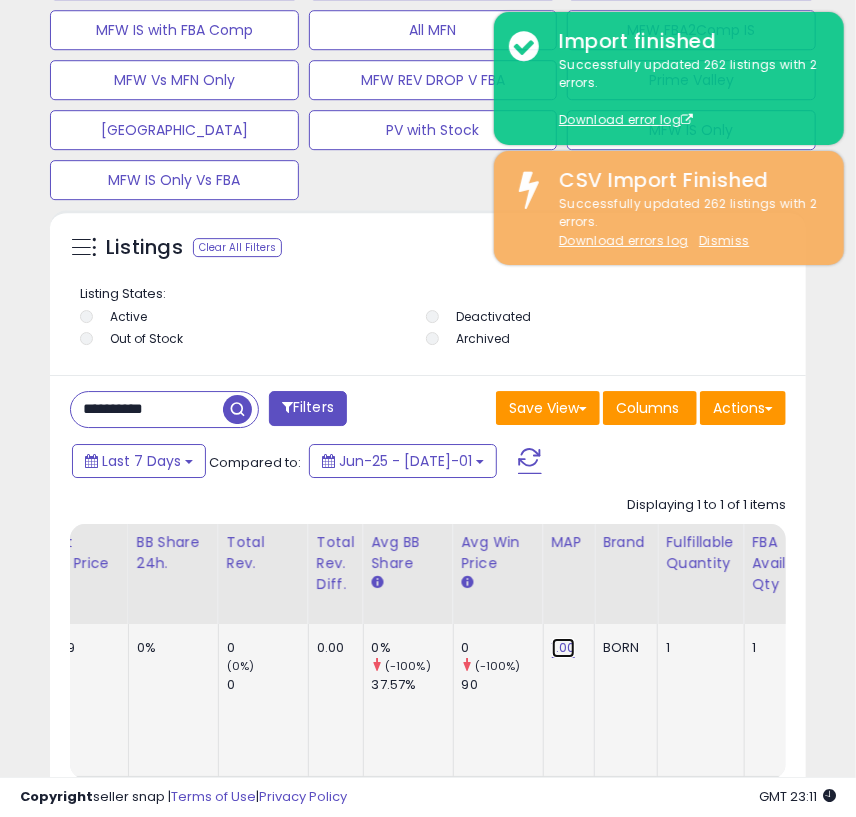 click on "1.00" at bounding box center (564, 648) 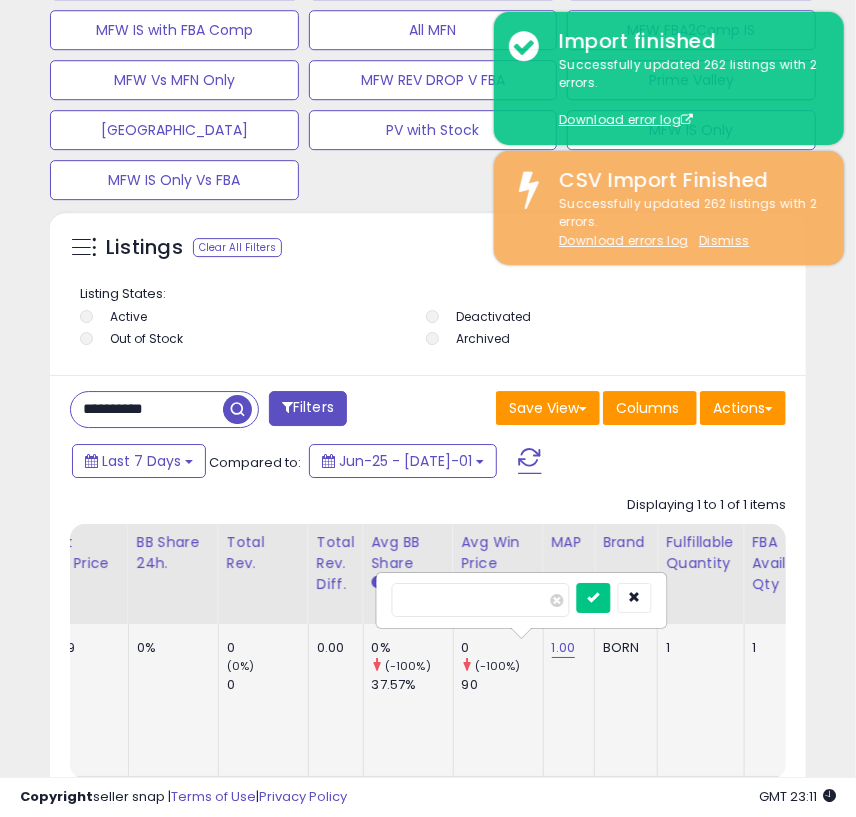 drag, startPoint x: 488, startPoint y: 592, endPoint x: 376, endPoint y: 585, distance: 112.21854 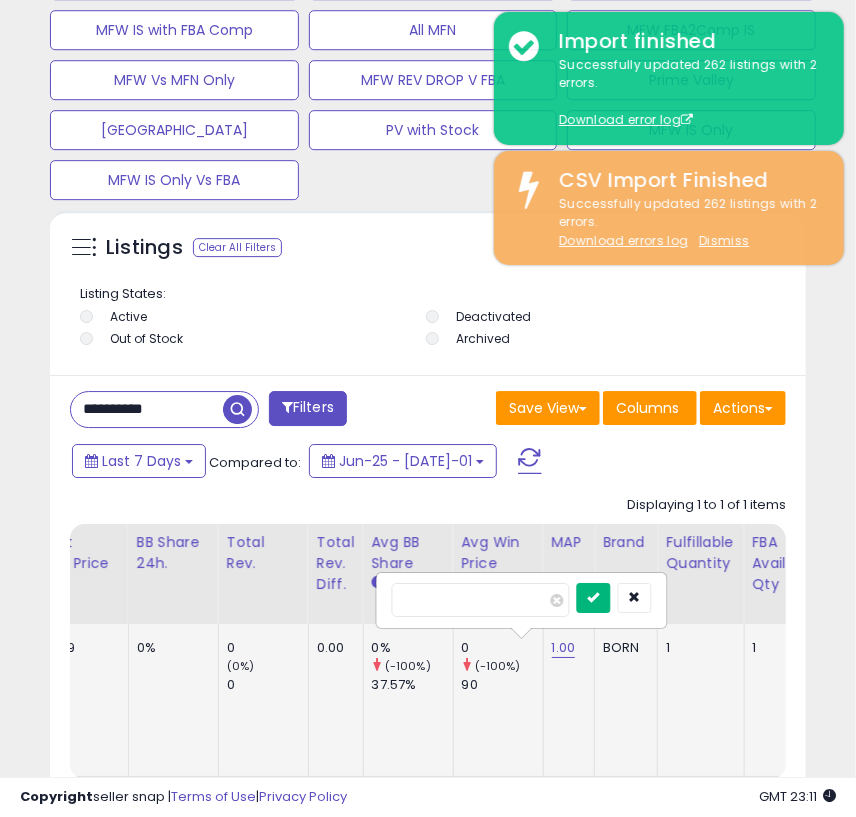 type on "******" 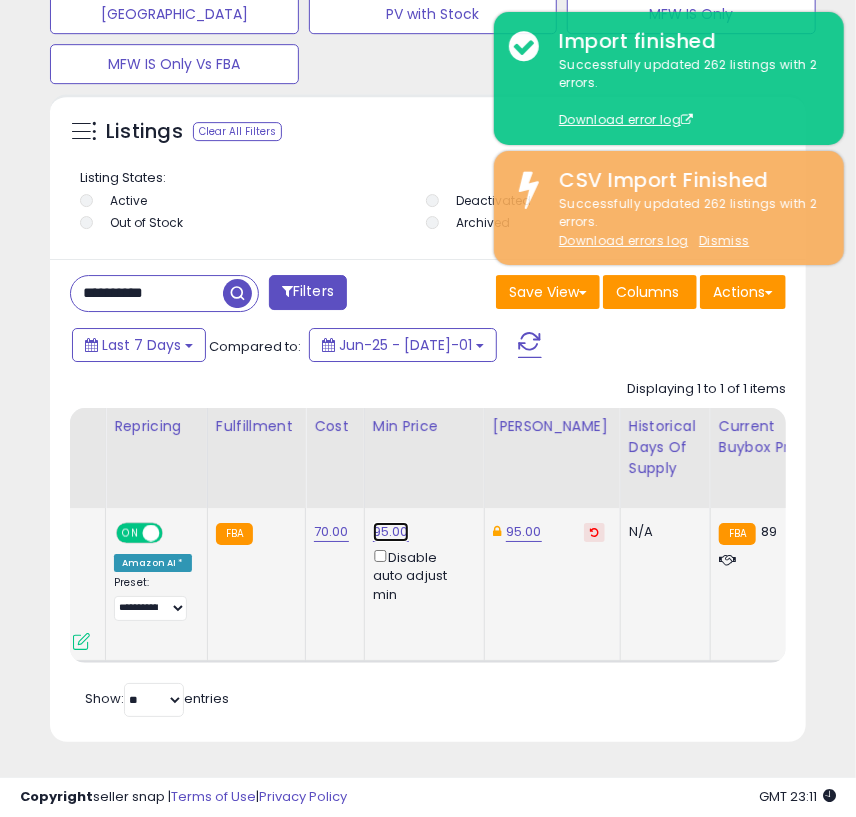 click on "95.00" at bounding box center (391, 532) 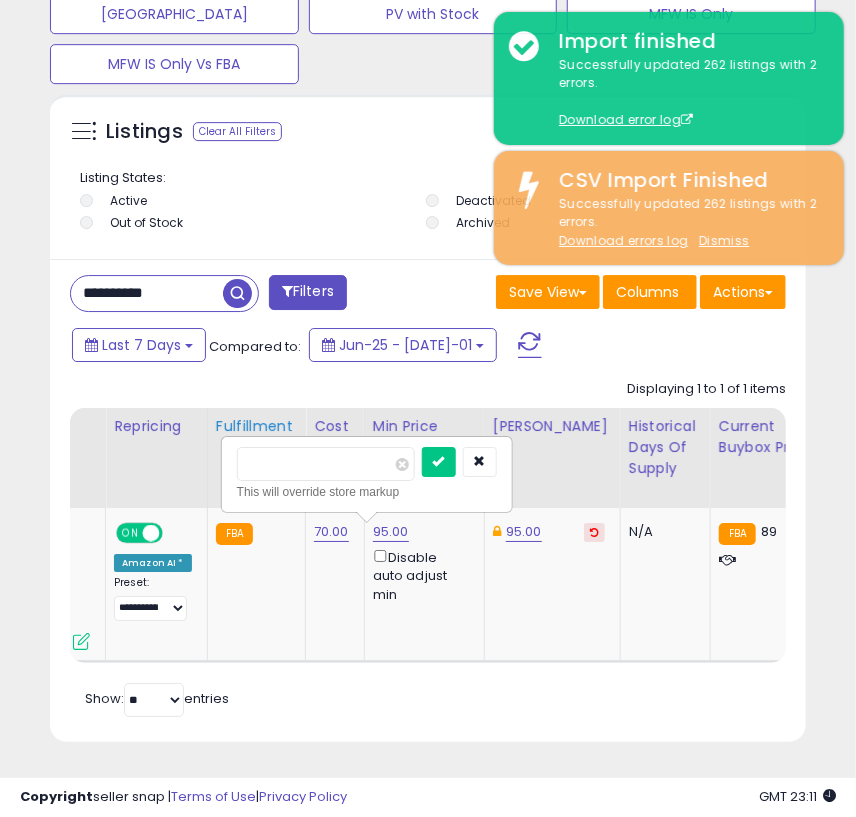 drag, startPoint x: 318, startPoint y: 451, endPoint x: 209, endPoint y: 448, distance: 109.041275 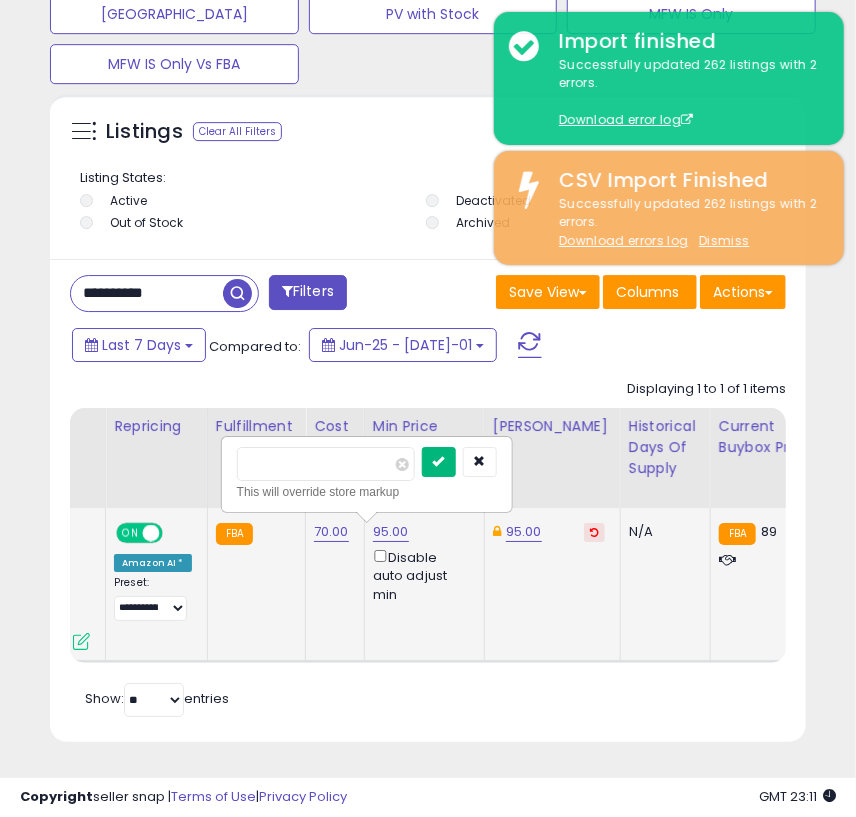type on "******" 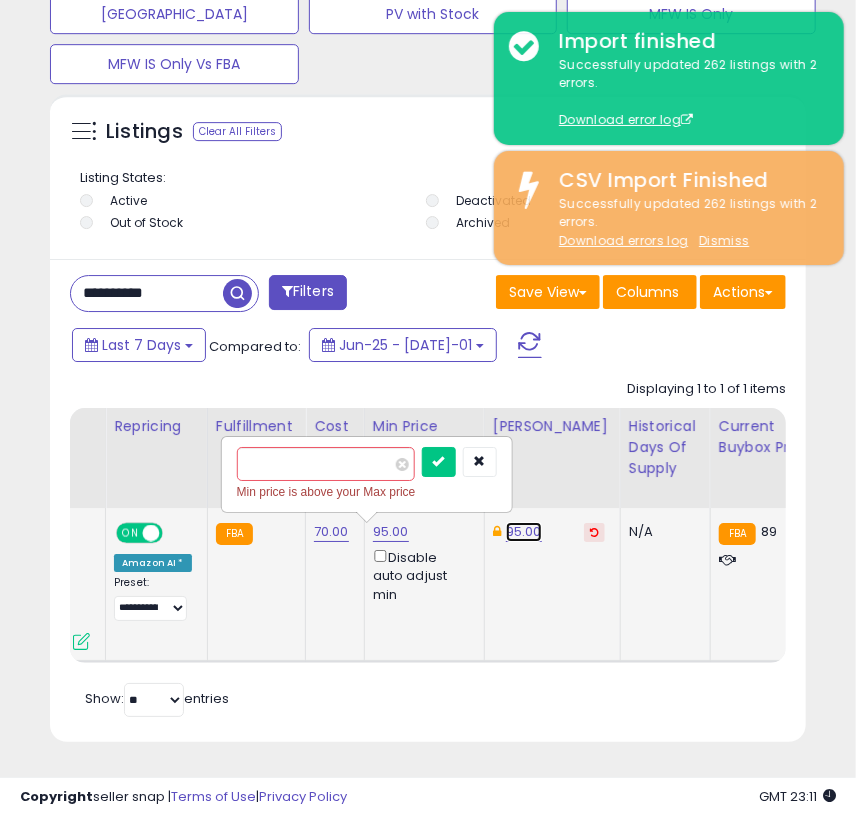 click on "95.00" at bounding box center (524, 532) 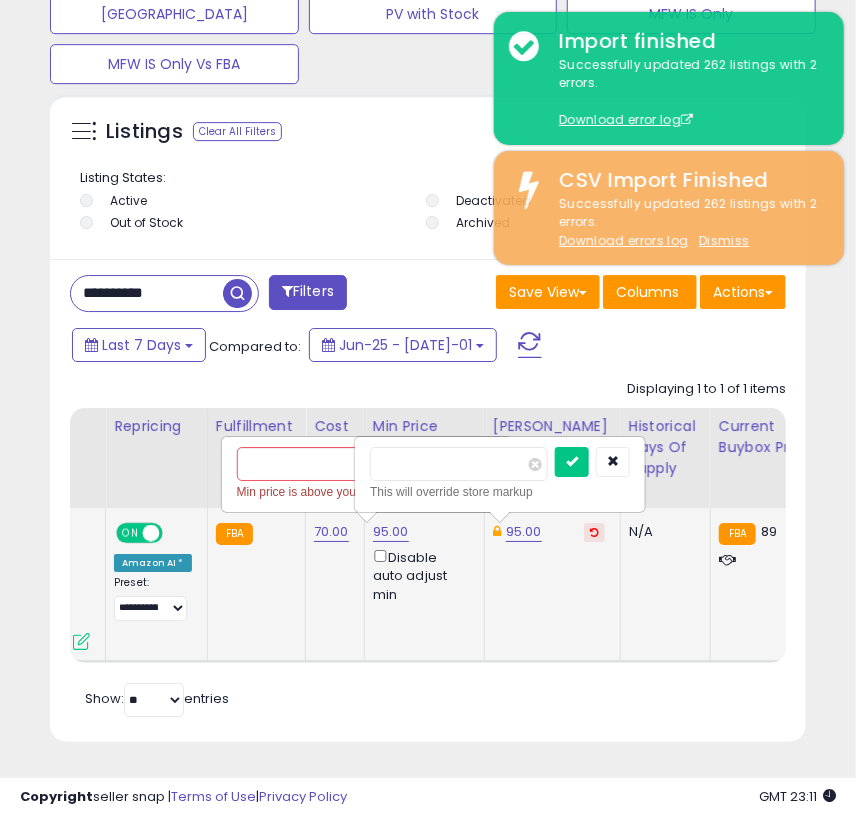 drag, startPoint x: 447, startPoint y: 444, endPoint x: 359, endPoint y: 442, distance: 88.02273 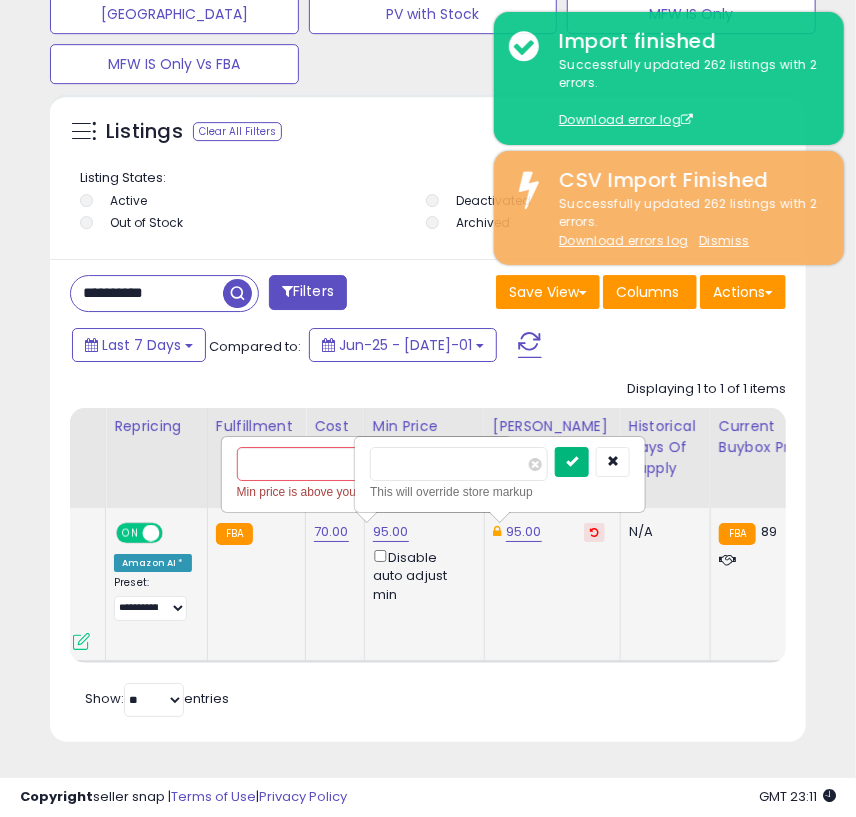 type on "******" 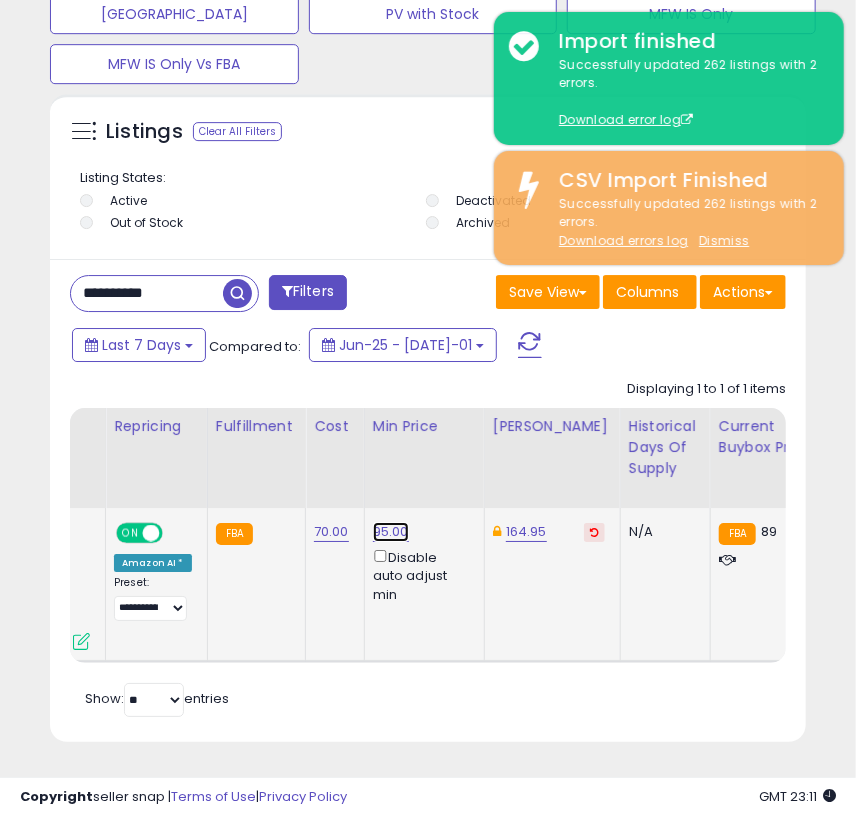 click on "95.00" at bounding box center (391, 532) 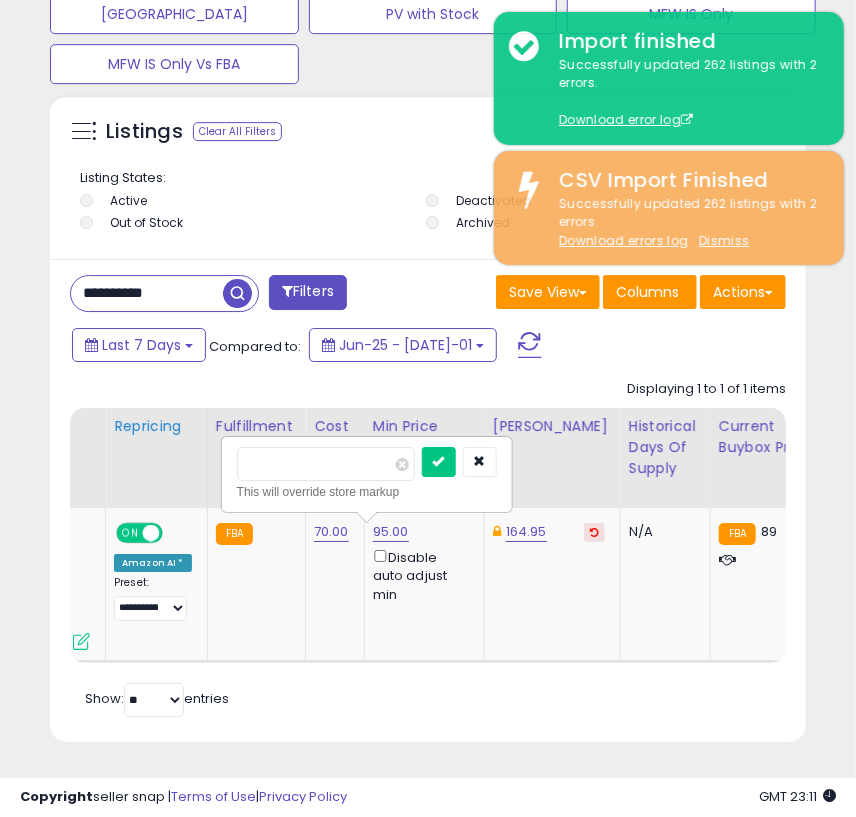 drag, startPoint x: 348, startPoint y: 451, endPoint x: 199, endPoint y: 451, distance: 149 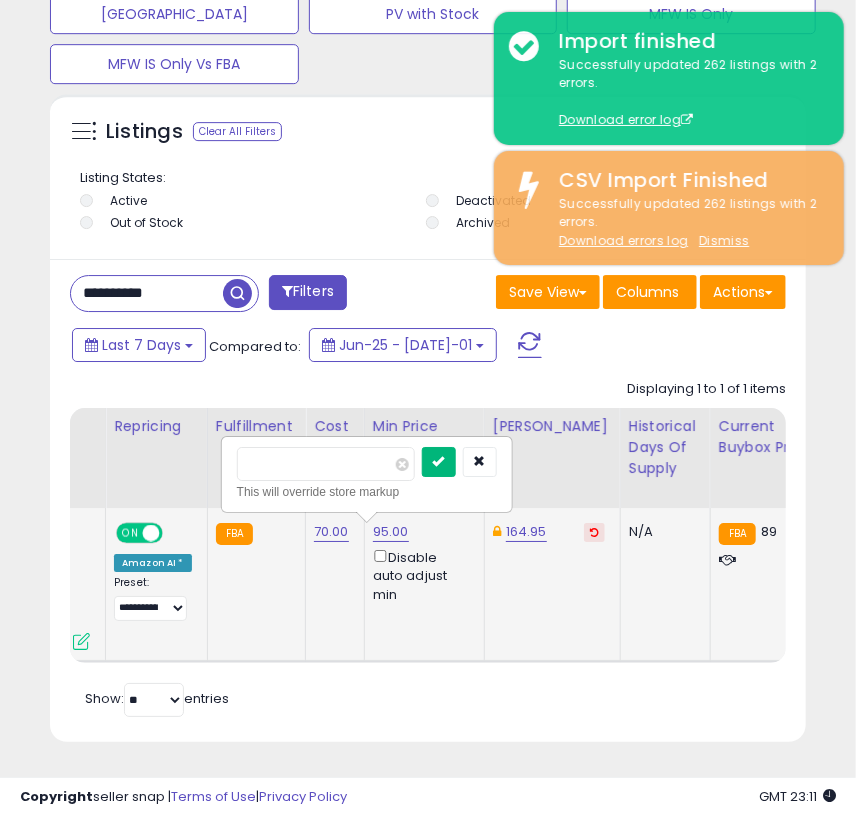 type on "******" 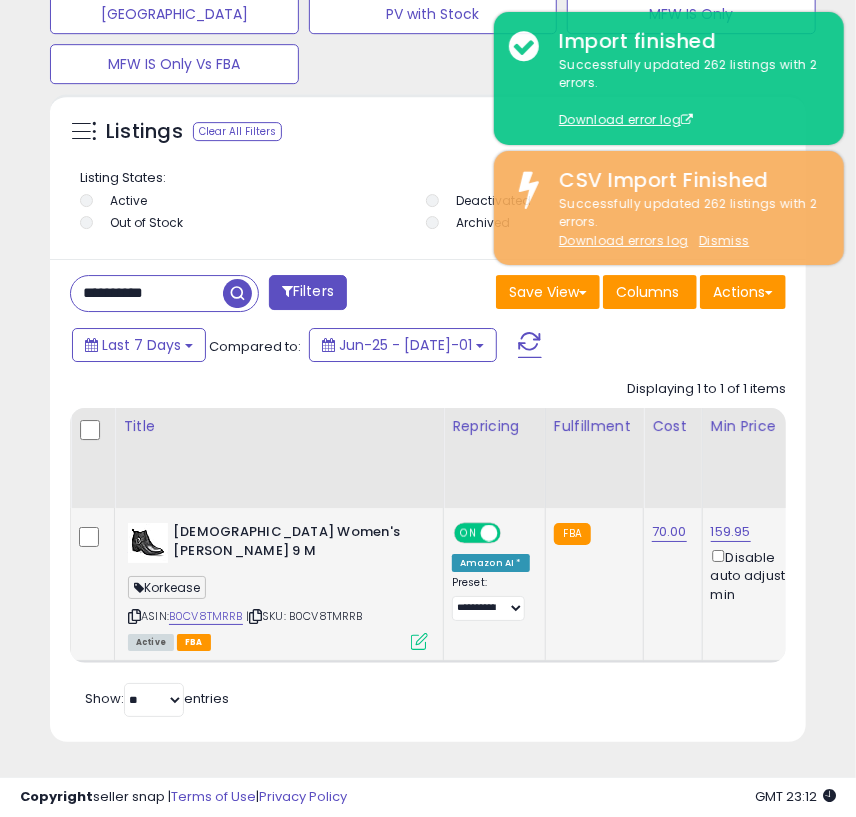 click on "**********" at bounding box center [147, 293] 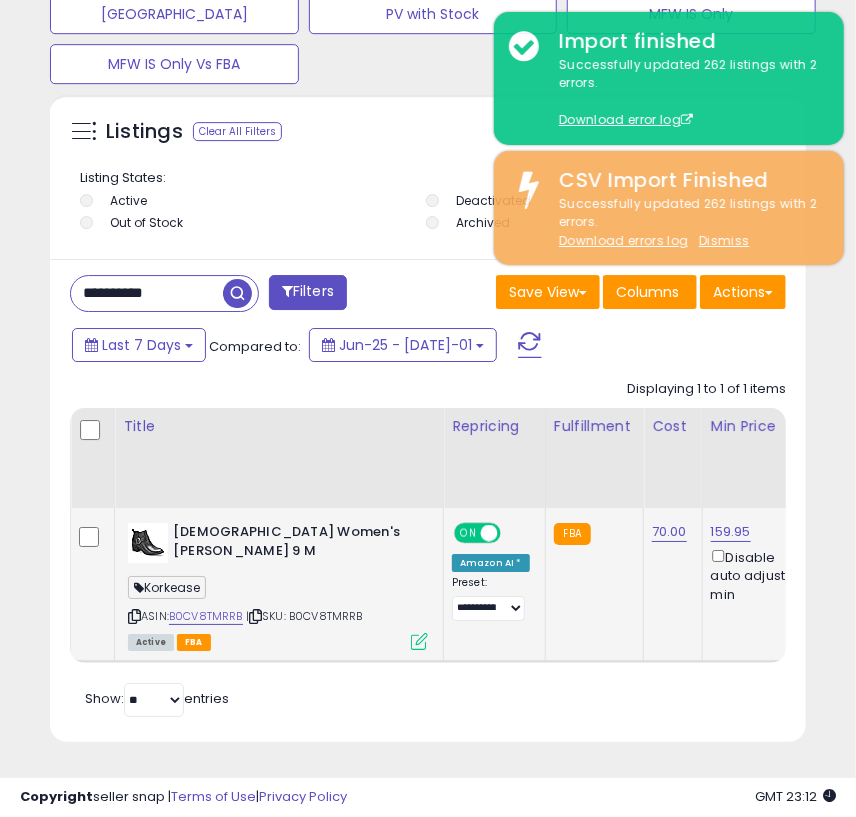 click on "**********" at bounding box center [147, 293] 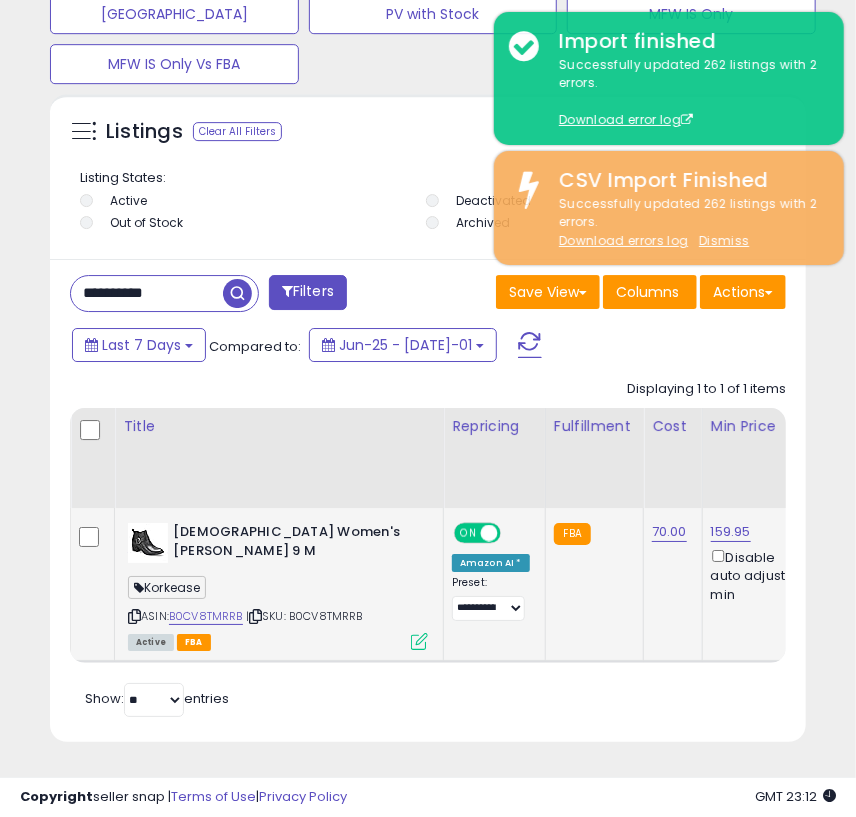 paste 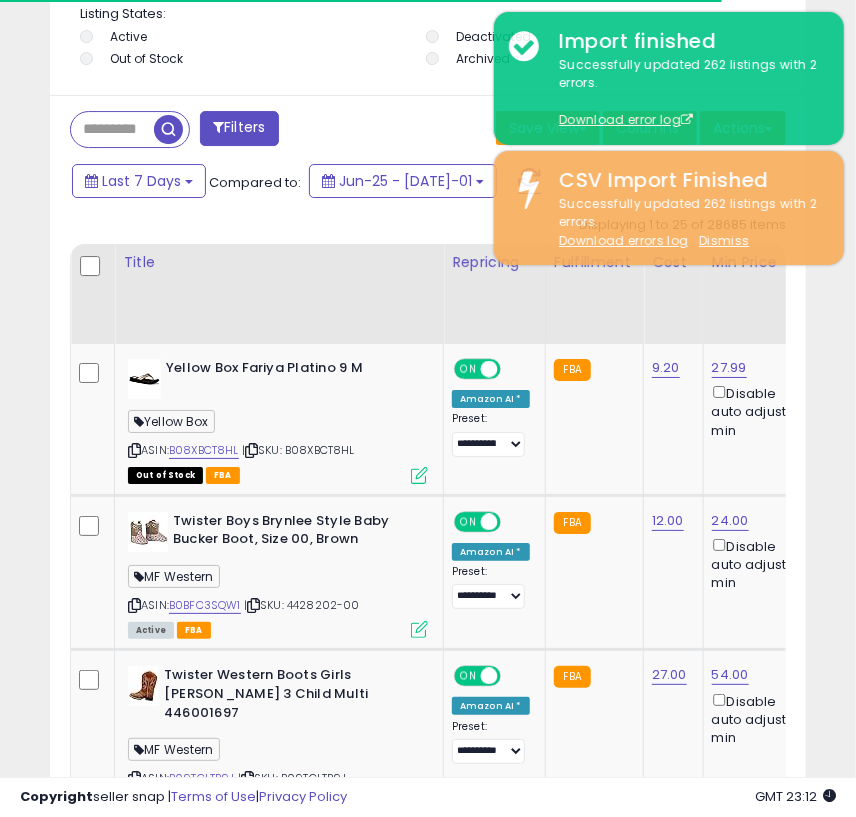 click at bounding box center [112, 129] 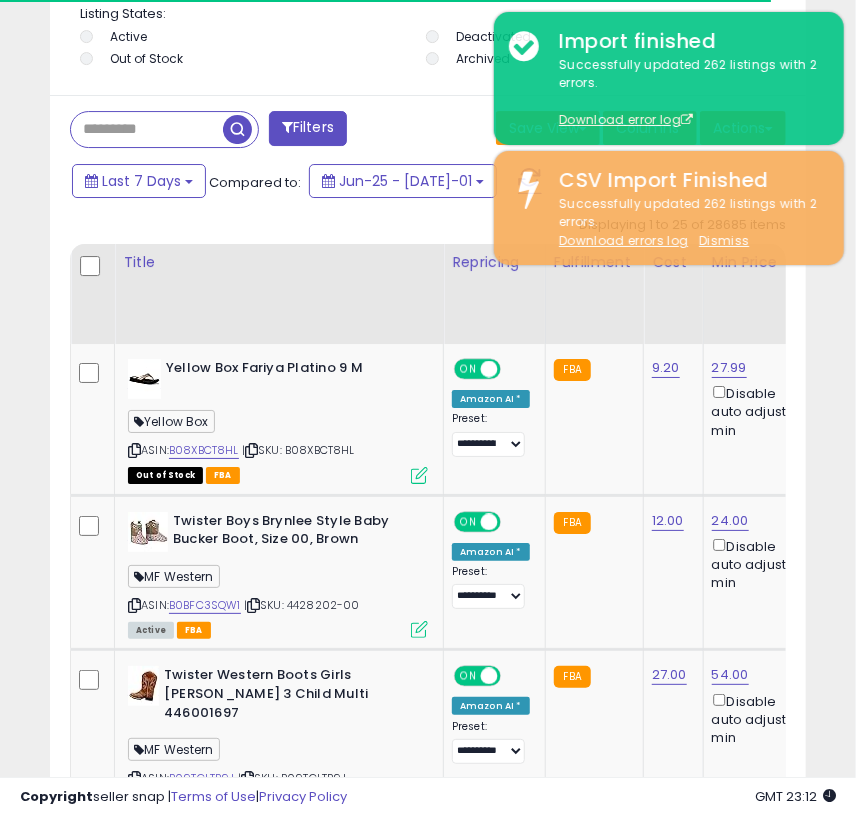 paste on "**********" 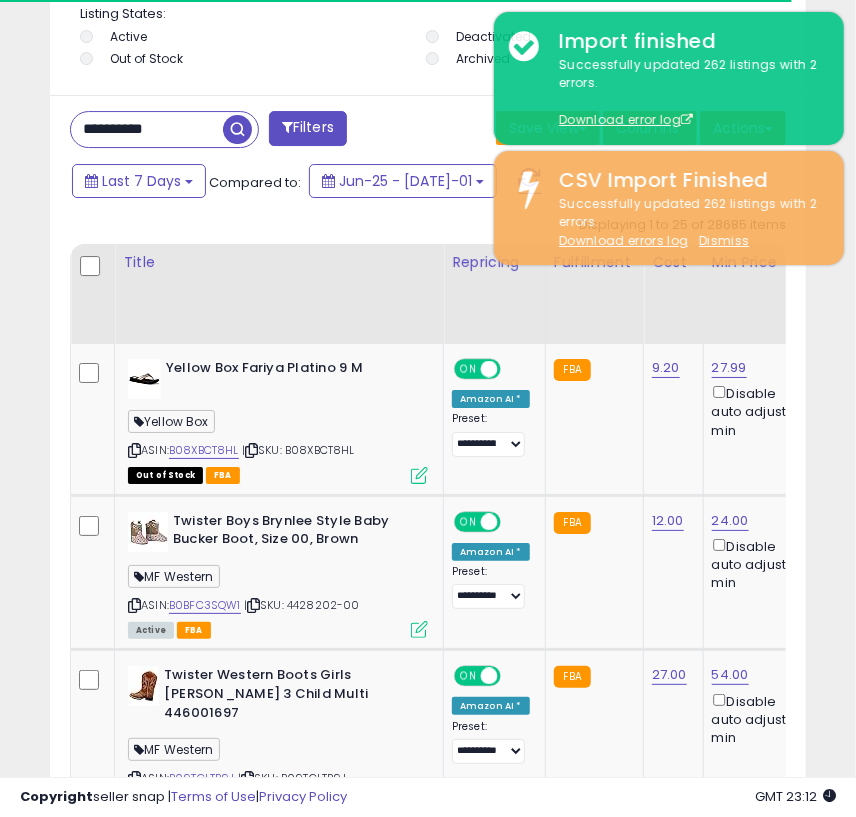 type on "**********" 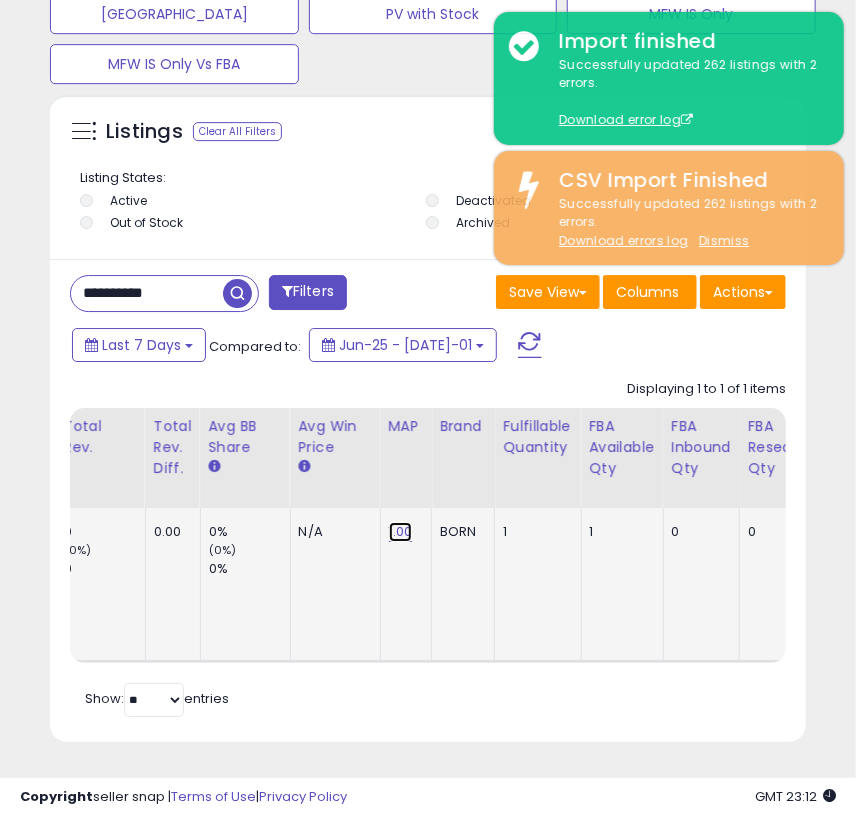 click on "1.00" at bounding box center [401, 532] 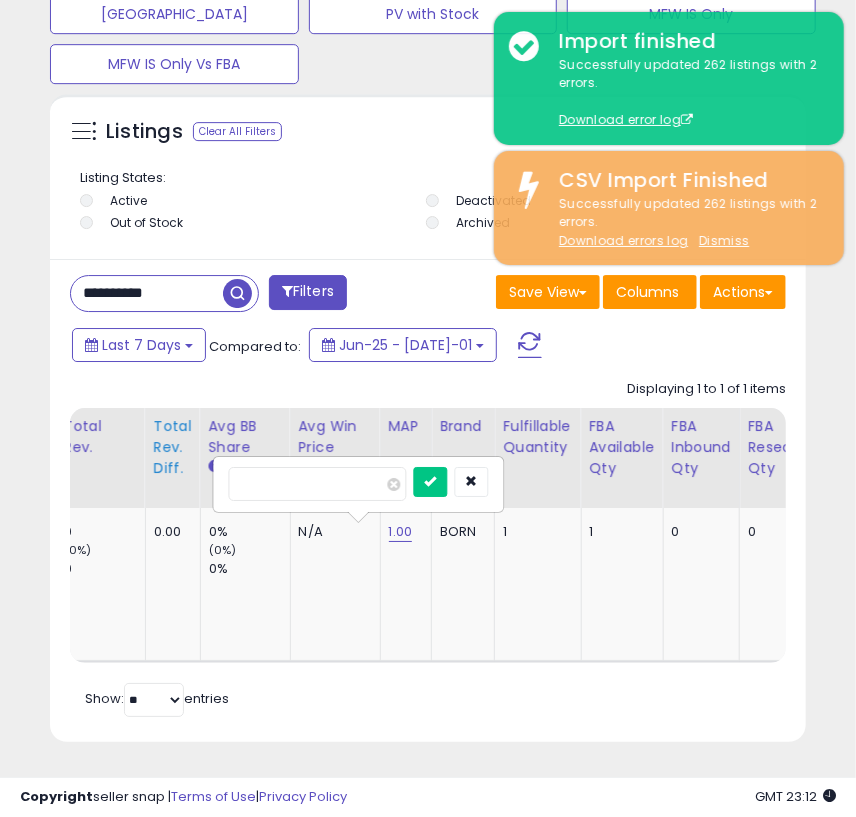 drag, startPoint x: 320, startPoint y: 464, endPoint x: 171, endPoint y: 469, distance: 149.08386 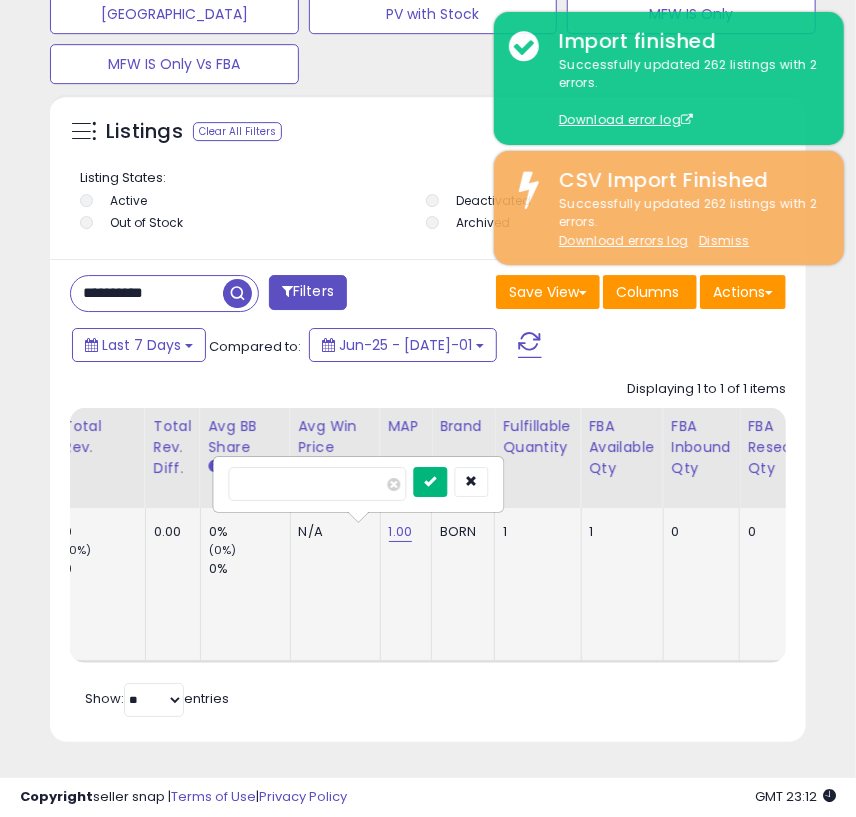 type on "******" 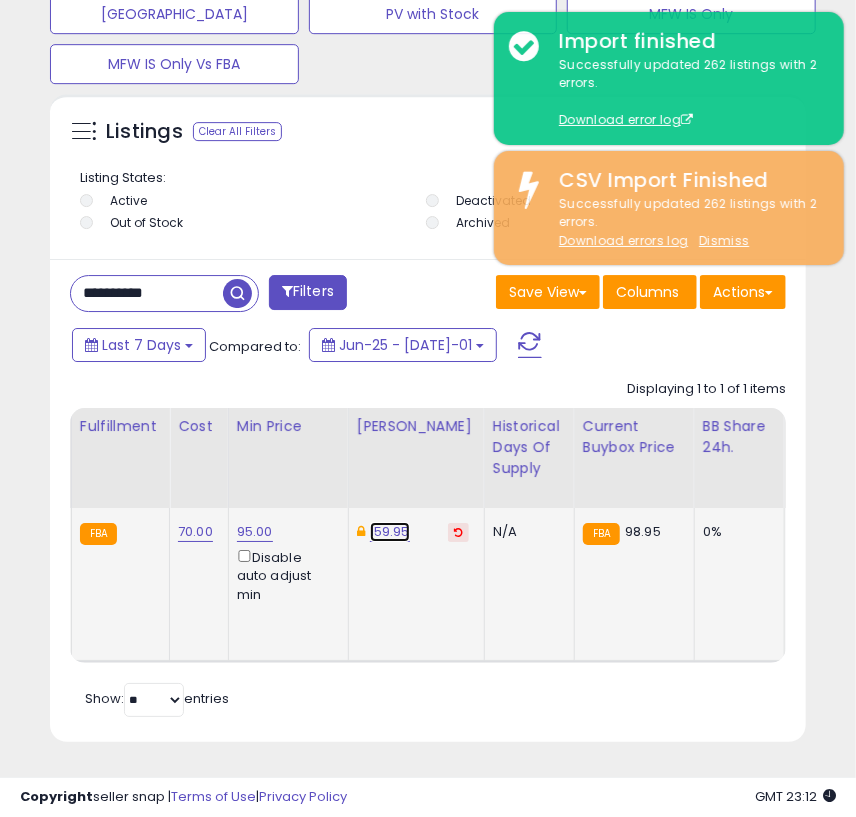 click on "159.95" at bounding box center (390, 532) 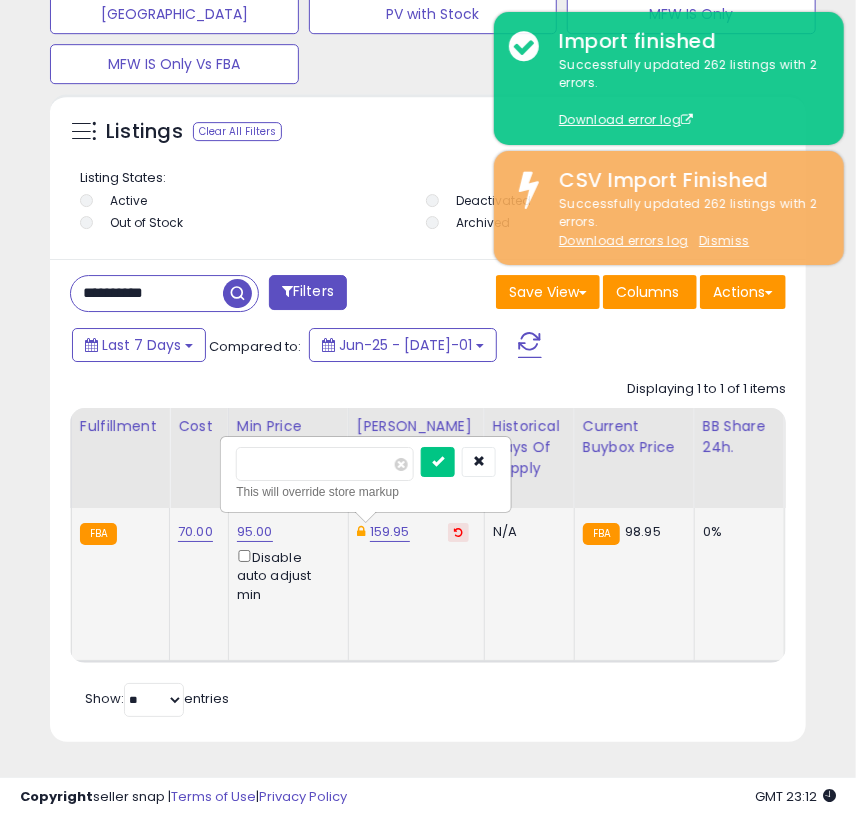 drag, startPoint x: 321, startPoint y: 448, endPoint x: 223, endPoint y: 448, distance: 98 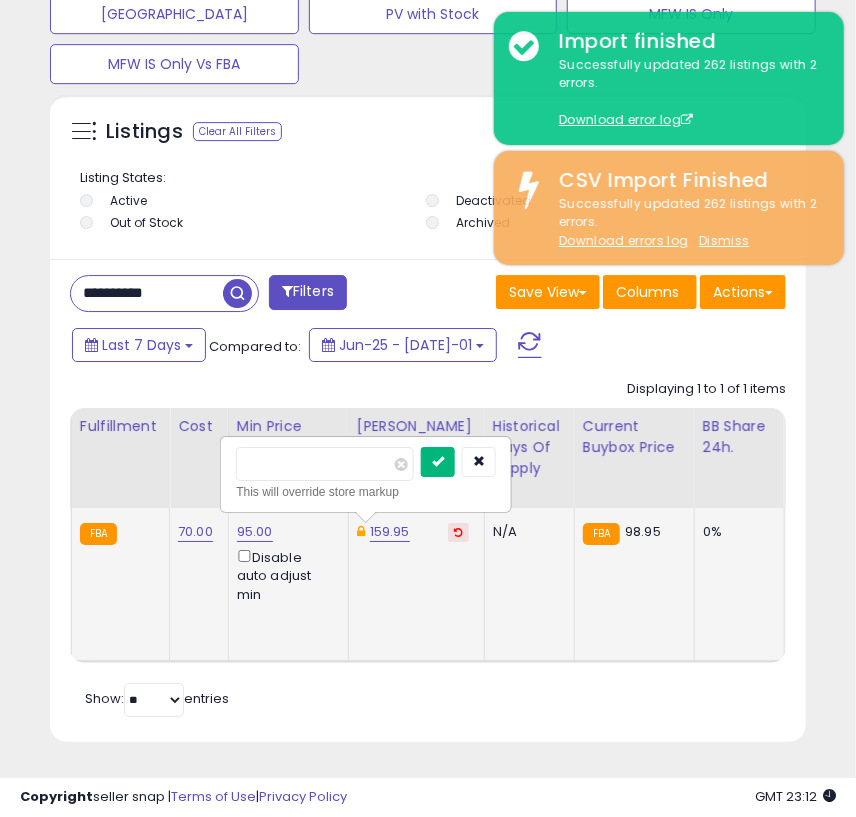 type on "******" 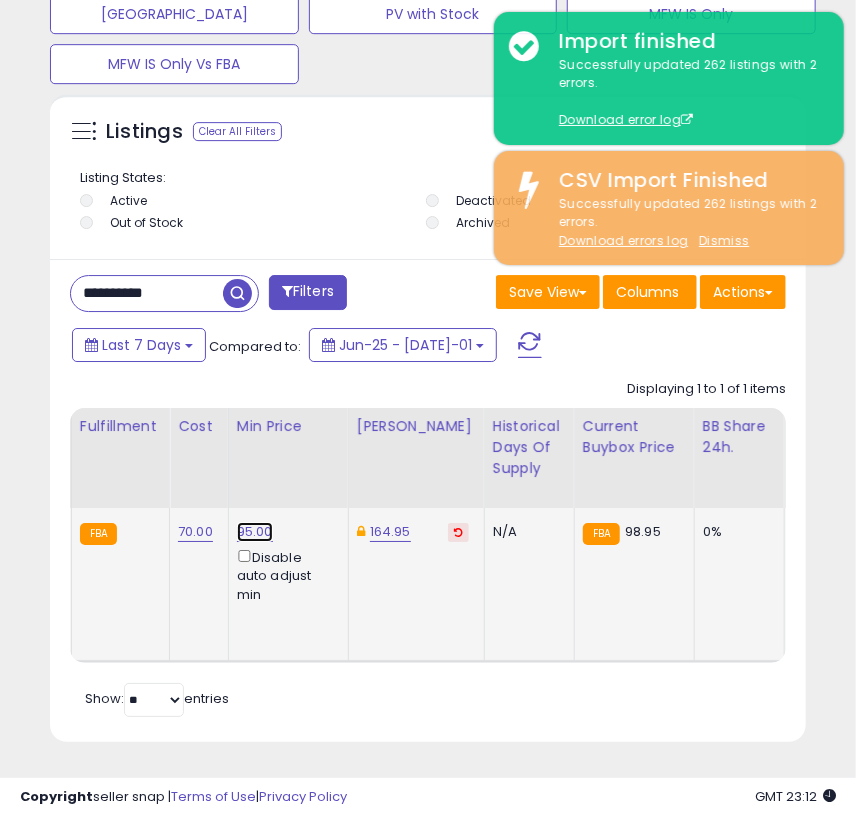 click on "95.00" at bounding box center (255, 532) 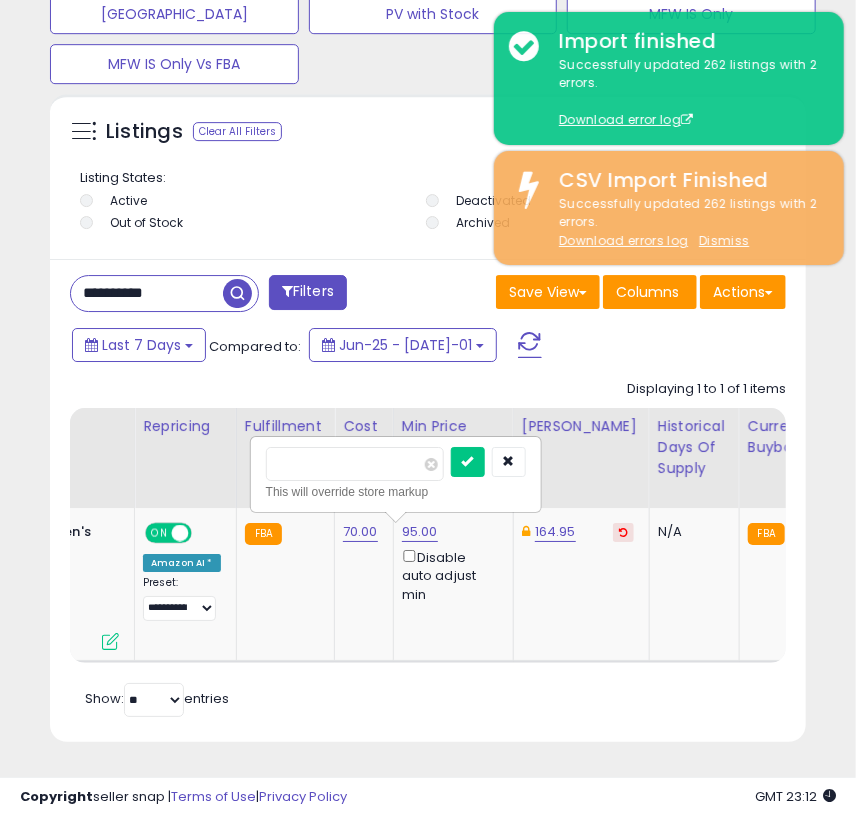 drag, startPoint x: 198, startPoint y: 453, endPoint x: 65, endPoint y: 453, distance: 133 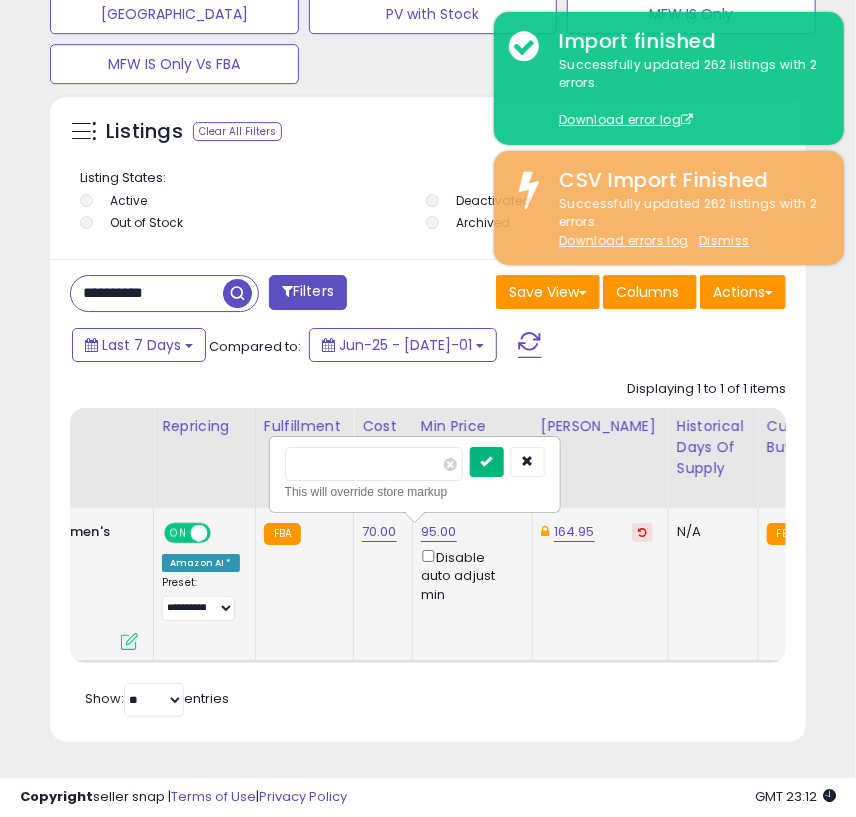 type on "******" 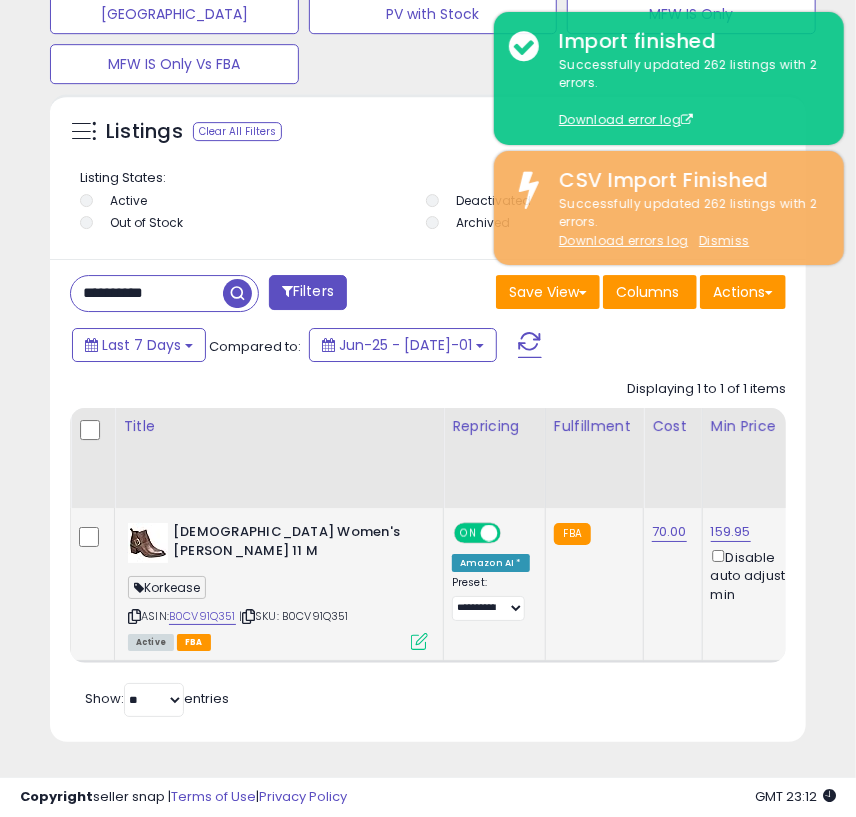 click on "**********" at bounding box center [147, 293] 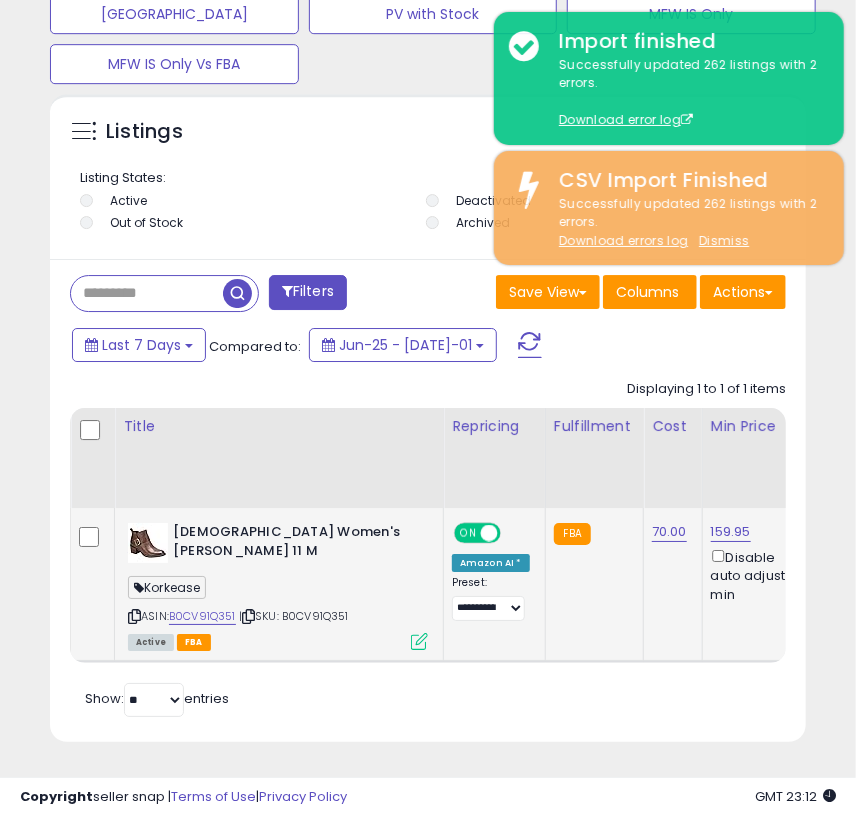 type 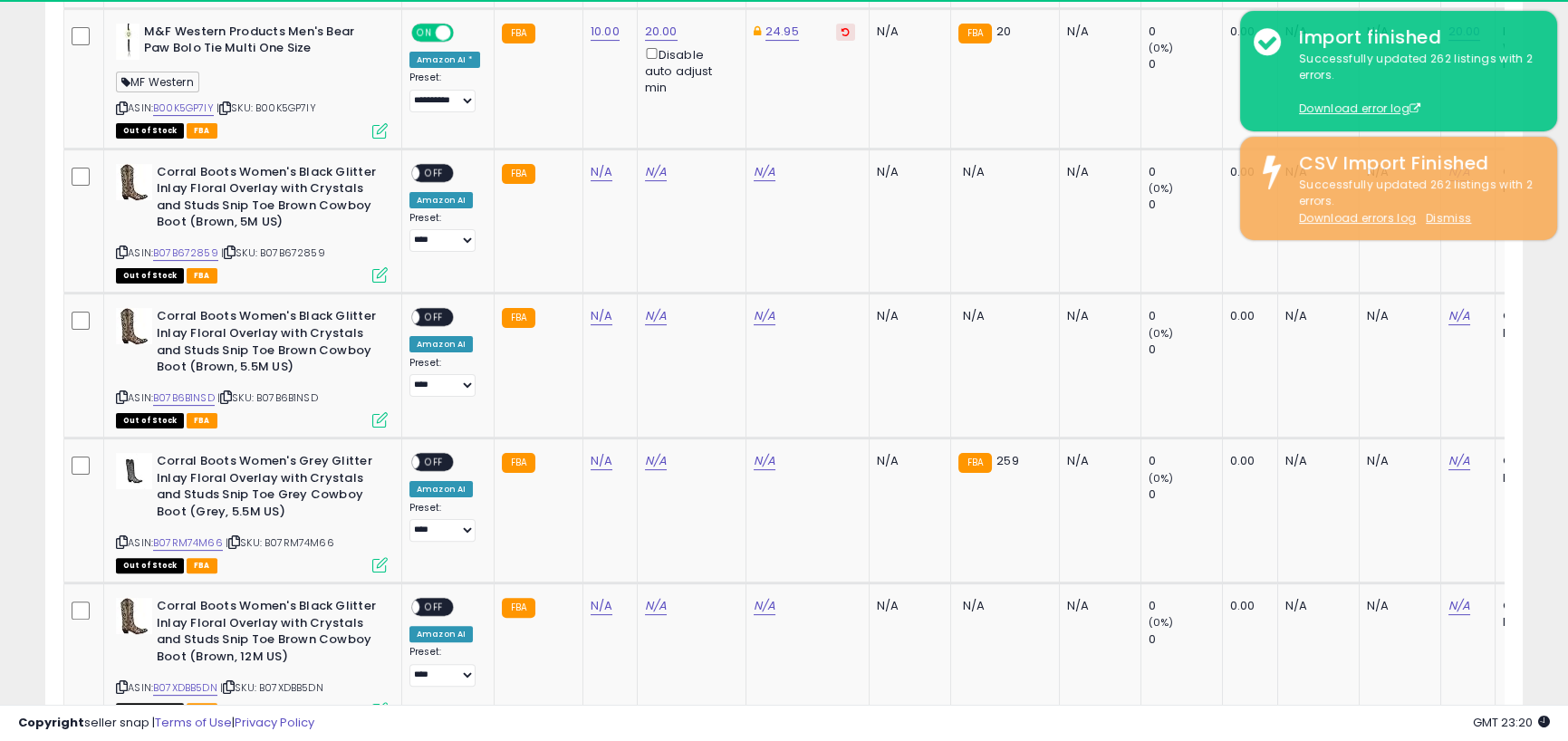 scroll, scrollTop: 905497, scrollLeft: 904978, axis: both 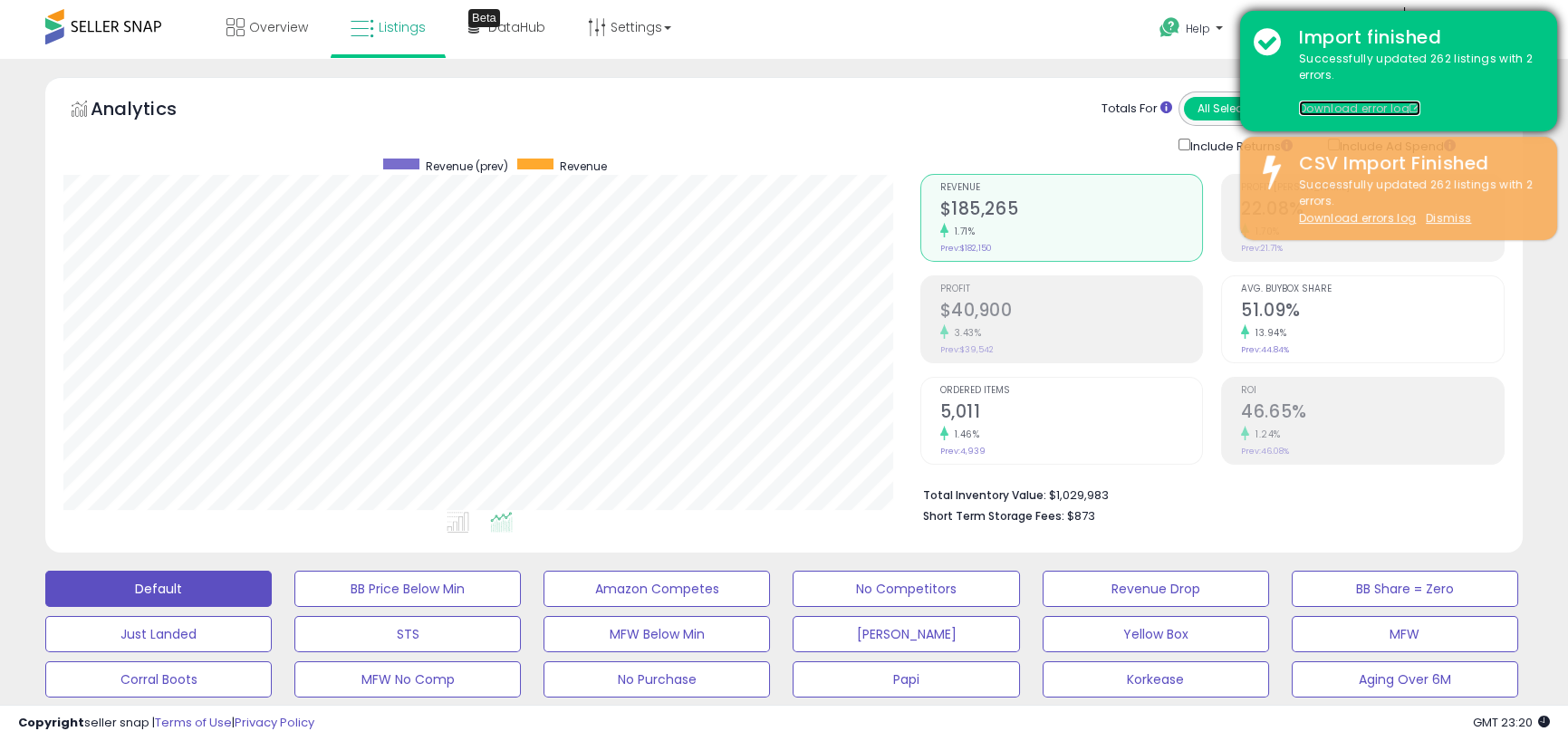 click on "Download error log" at bounding box center [1360, 108] 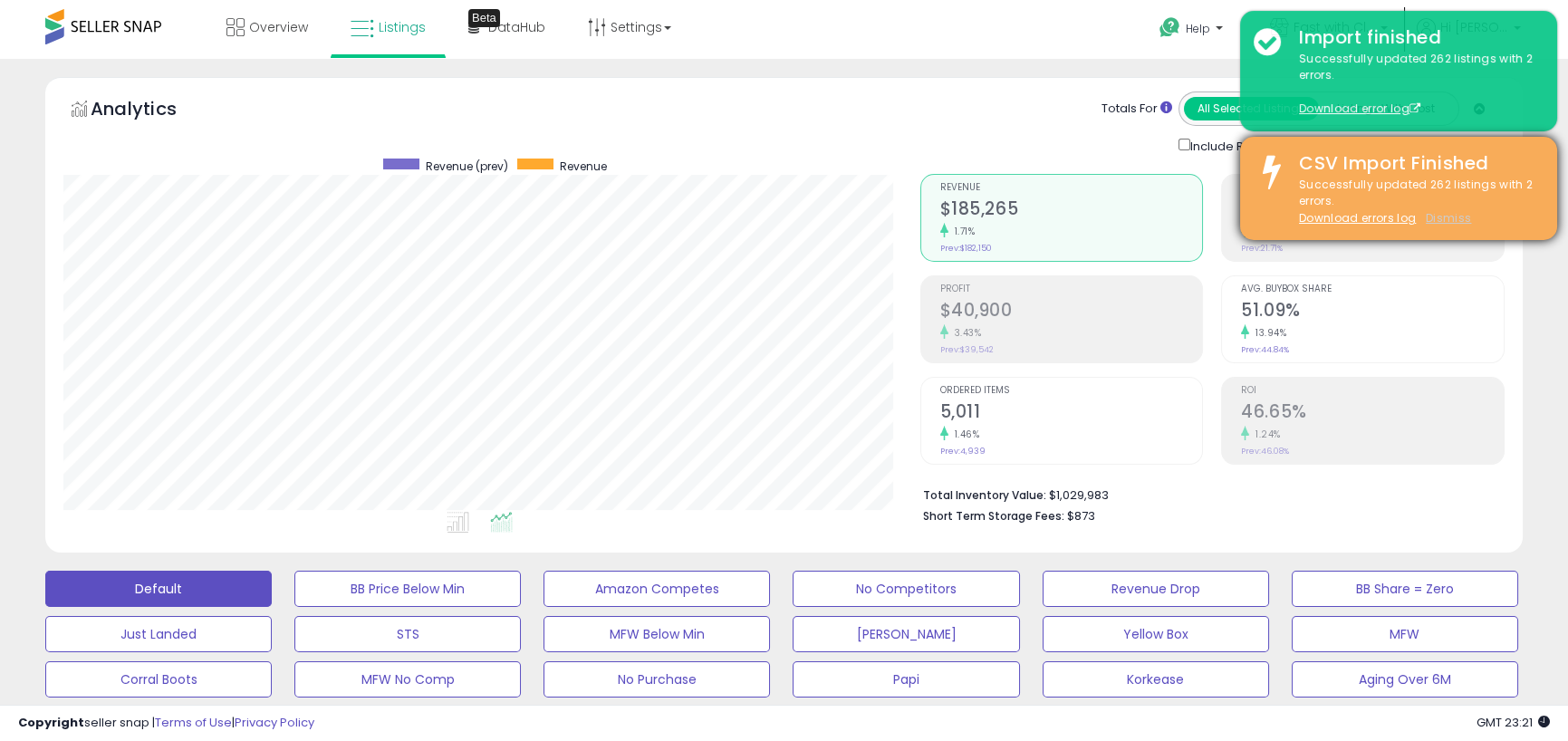 click on "Dismiss" at bounding box center (1448, 217) 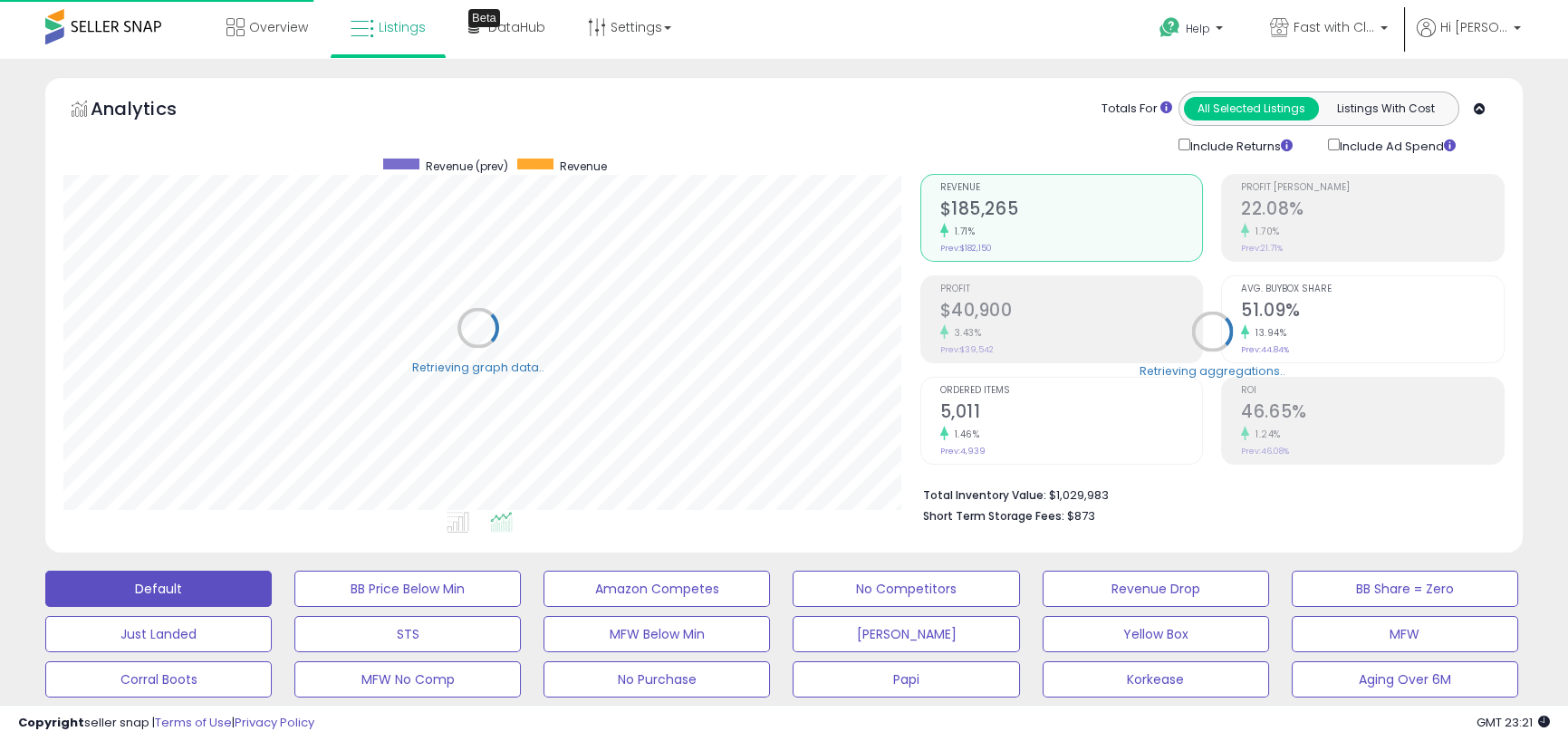 scroll, scrollTop: 905497, scrollLeft: 904970, axis: both 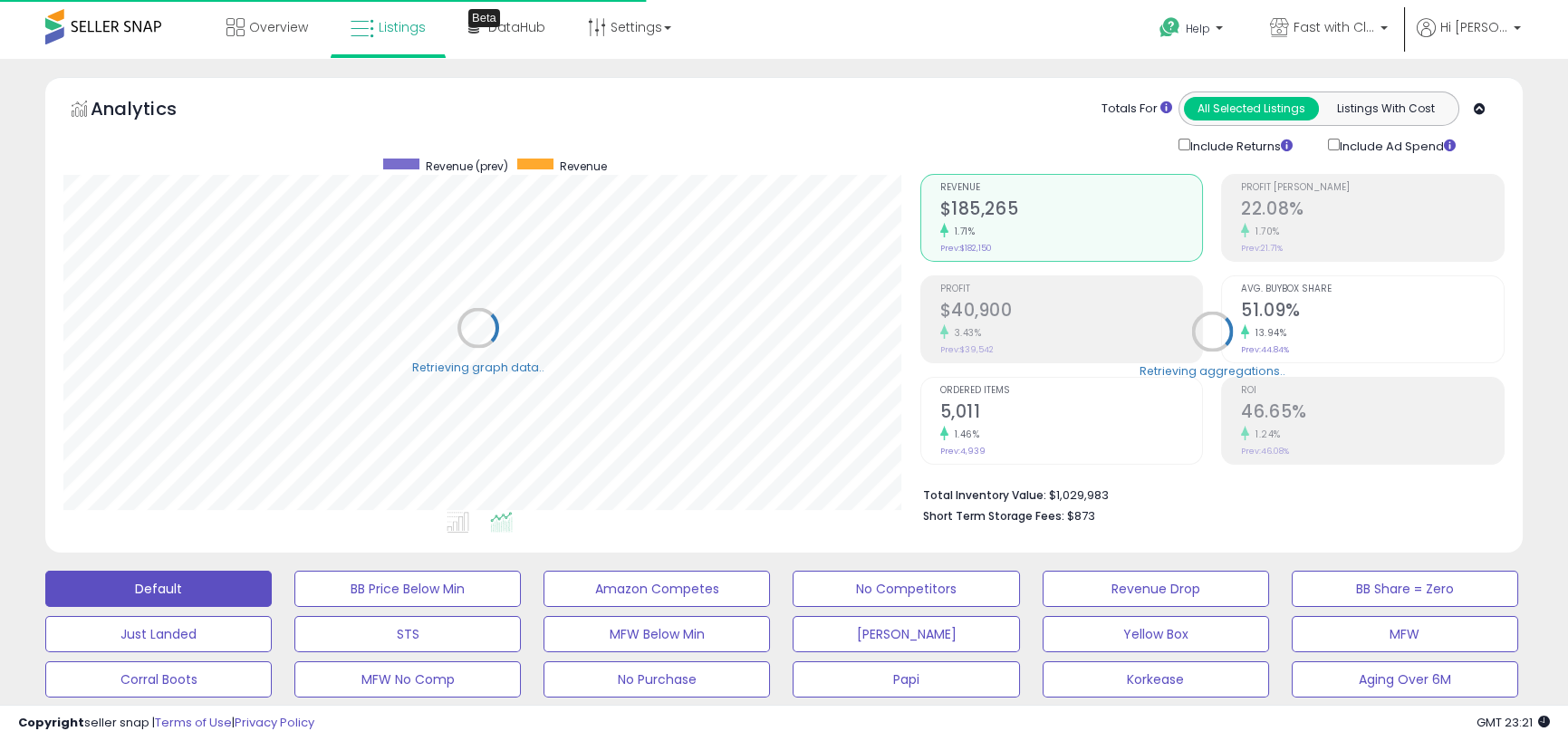 click on "**********" at bounding box center [784, 2517] 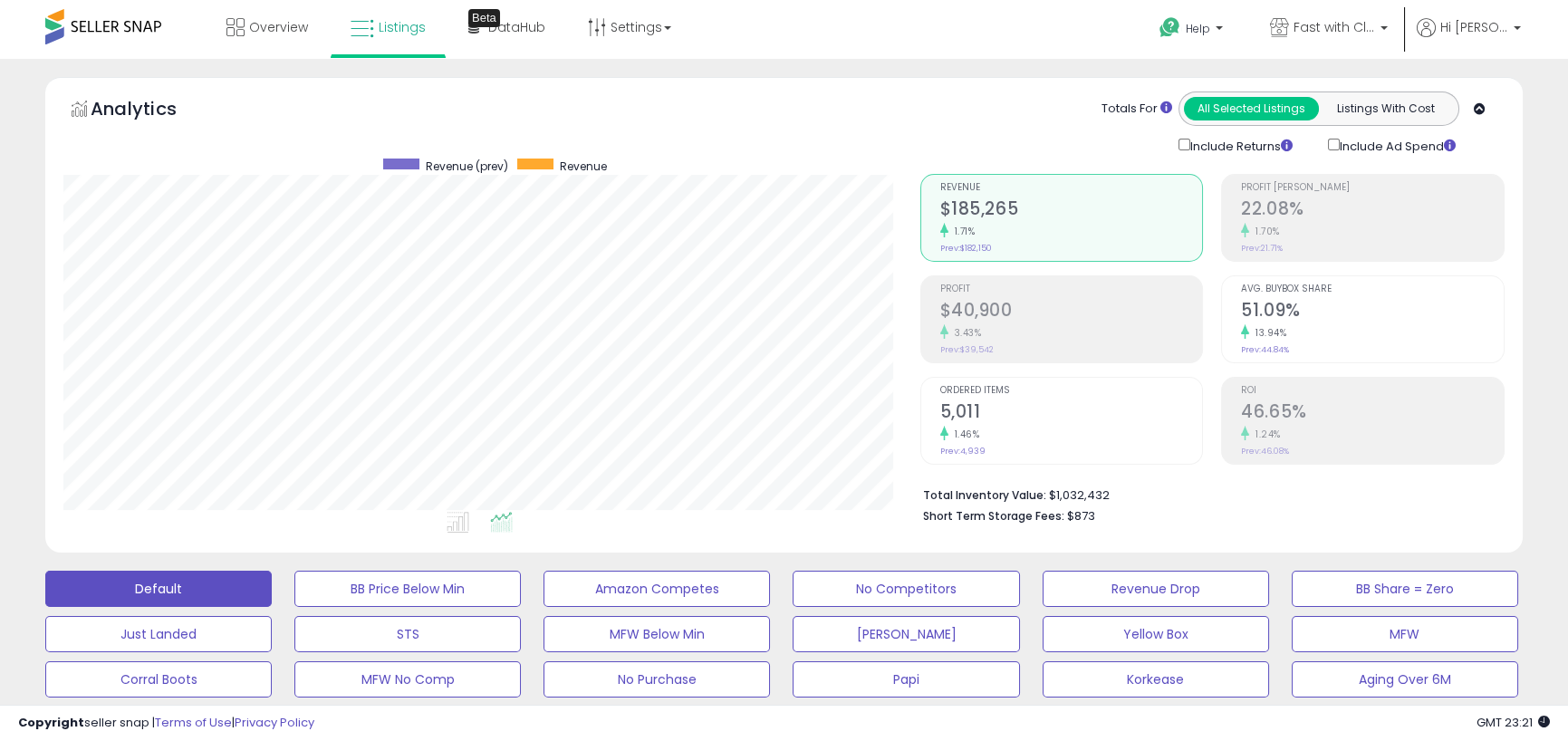 scroll, scrollTop: 905497, scrollLeft: 904978, axis: both 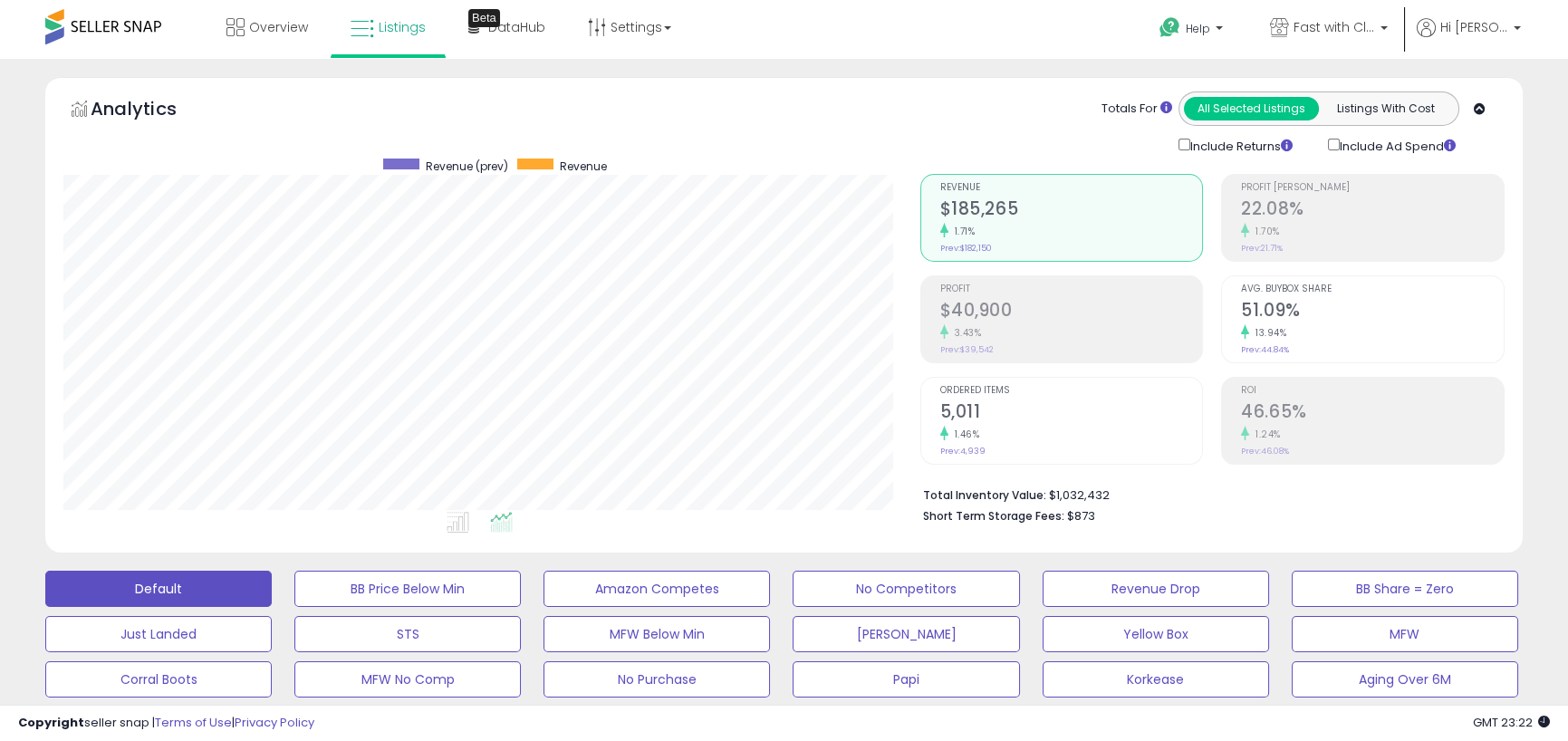 click on "**********" at bounding box center (784, 2517) 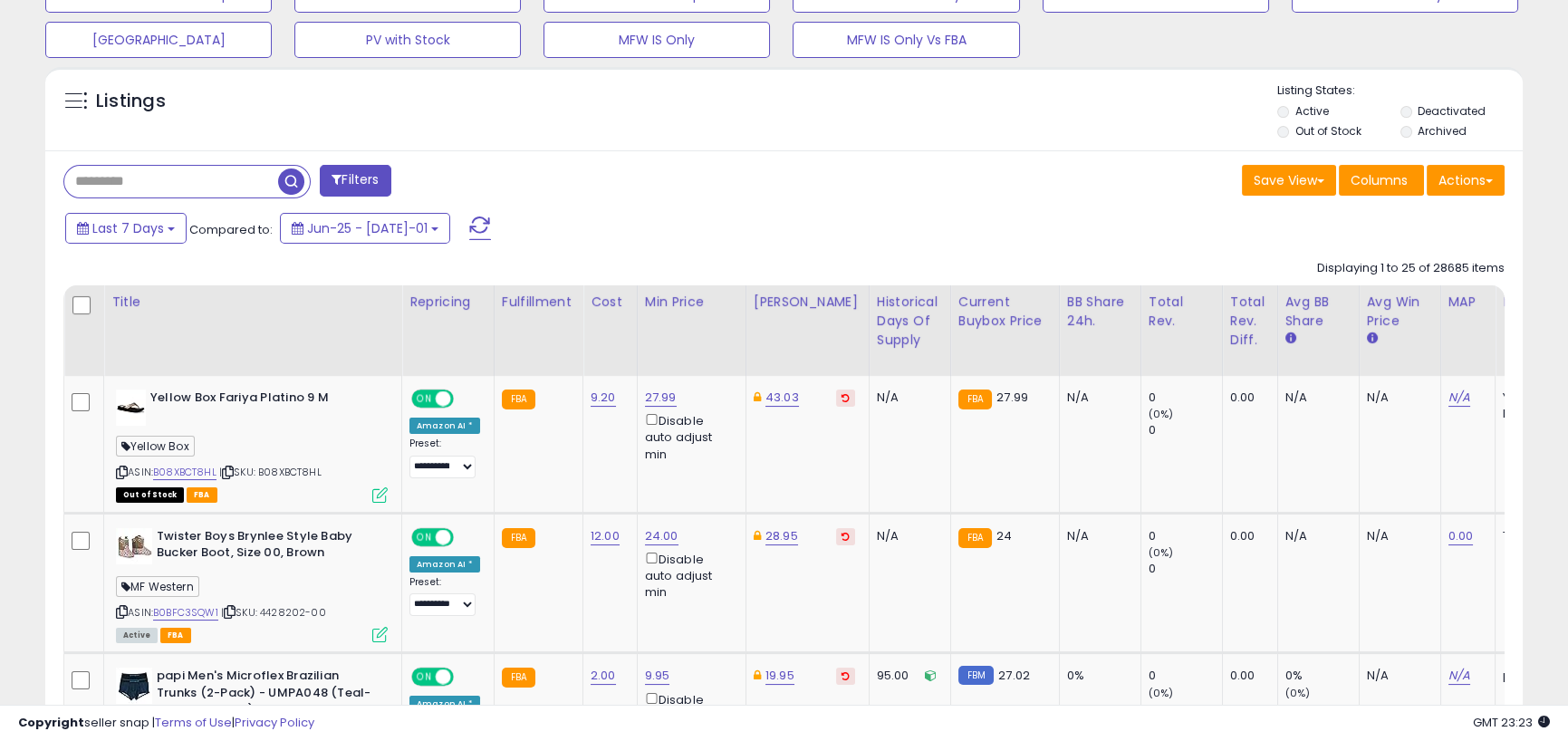 scroll, scrollTop: 853, scrollLeft: 0, axis: vertical 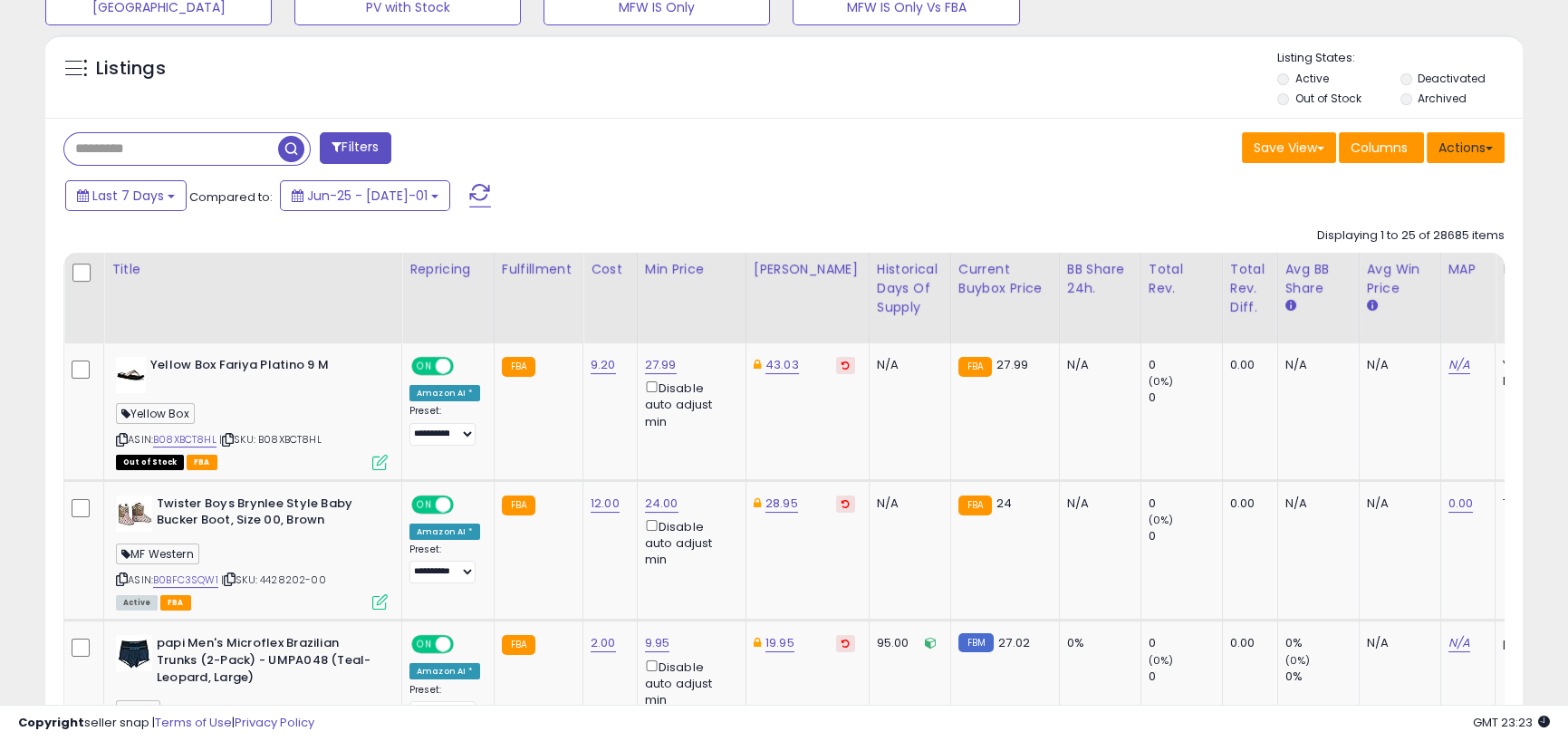 click on "Actions" at bounding box center (1466, 148) 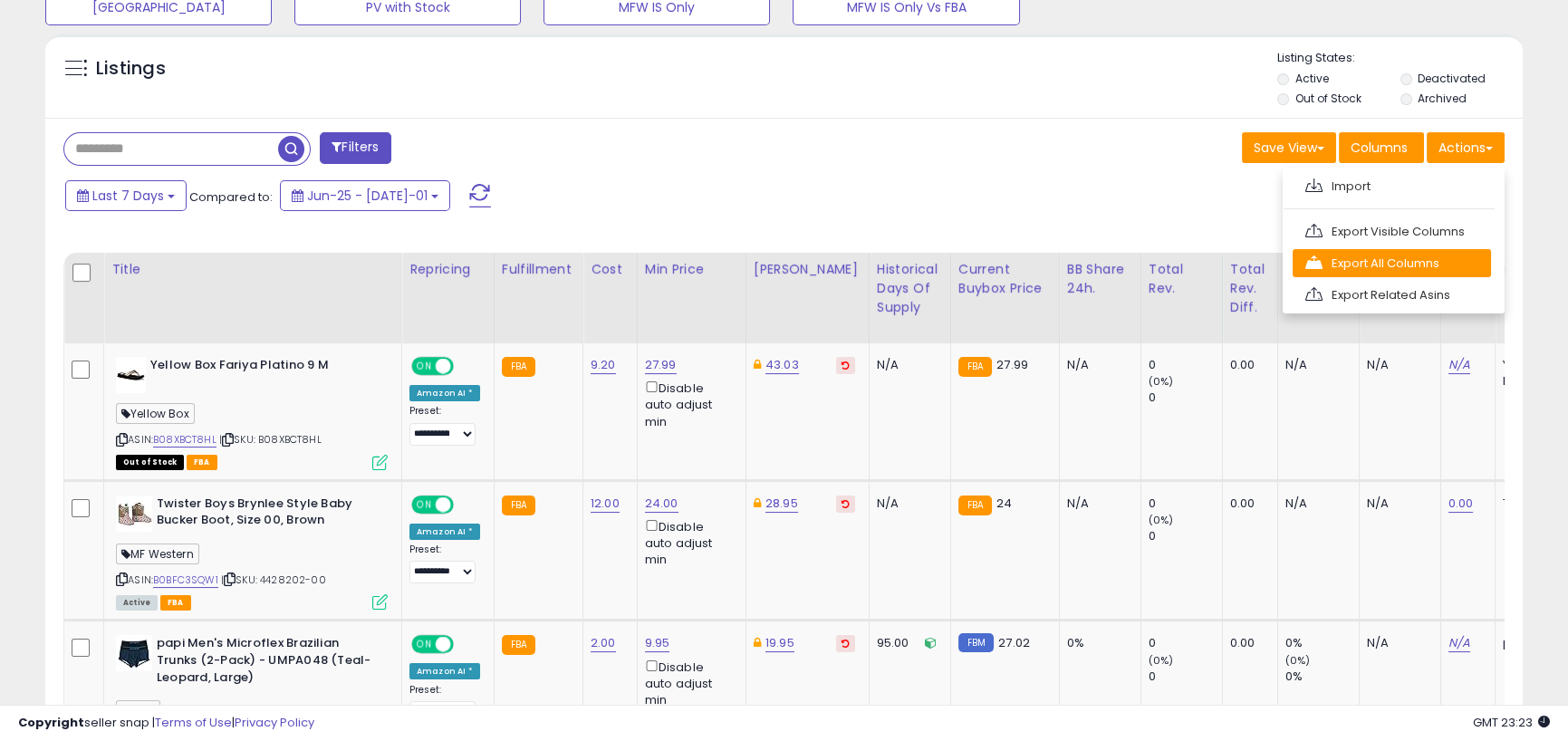 click on "Export All Columns" at bounding box center [1391, 263] 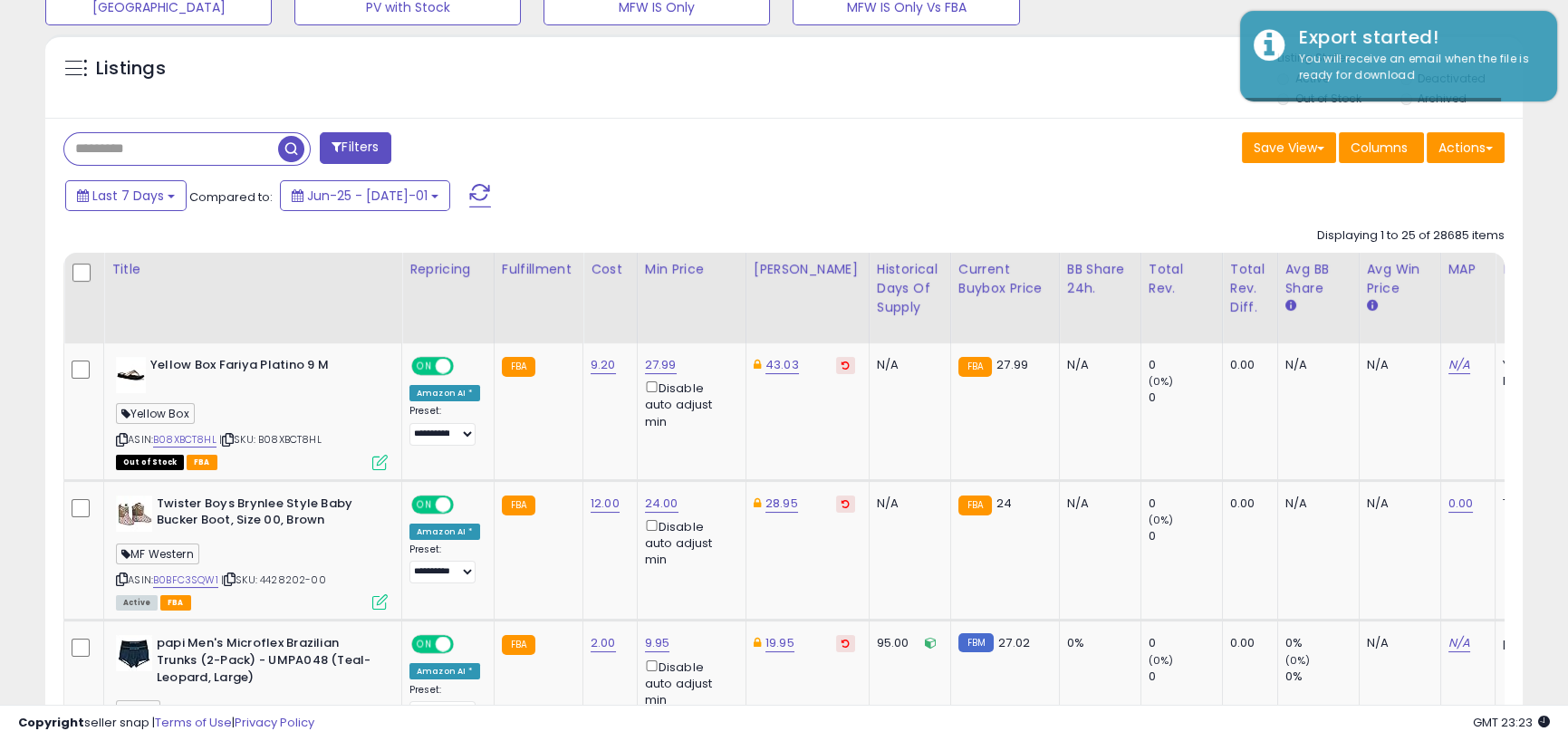 click on "Listings
Active" at bounding box center (784, 2064) 